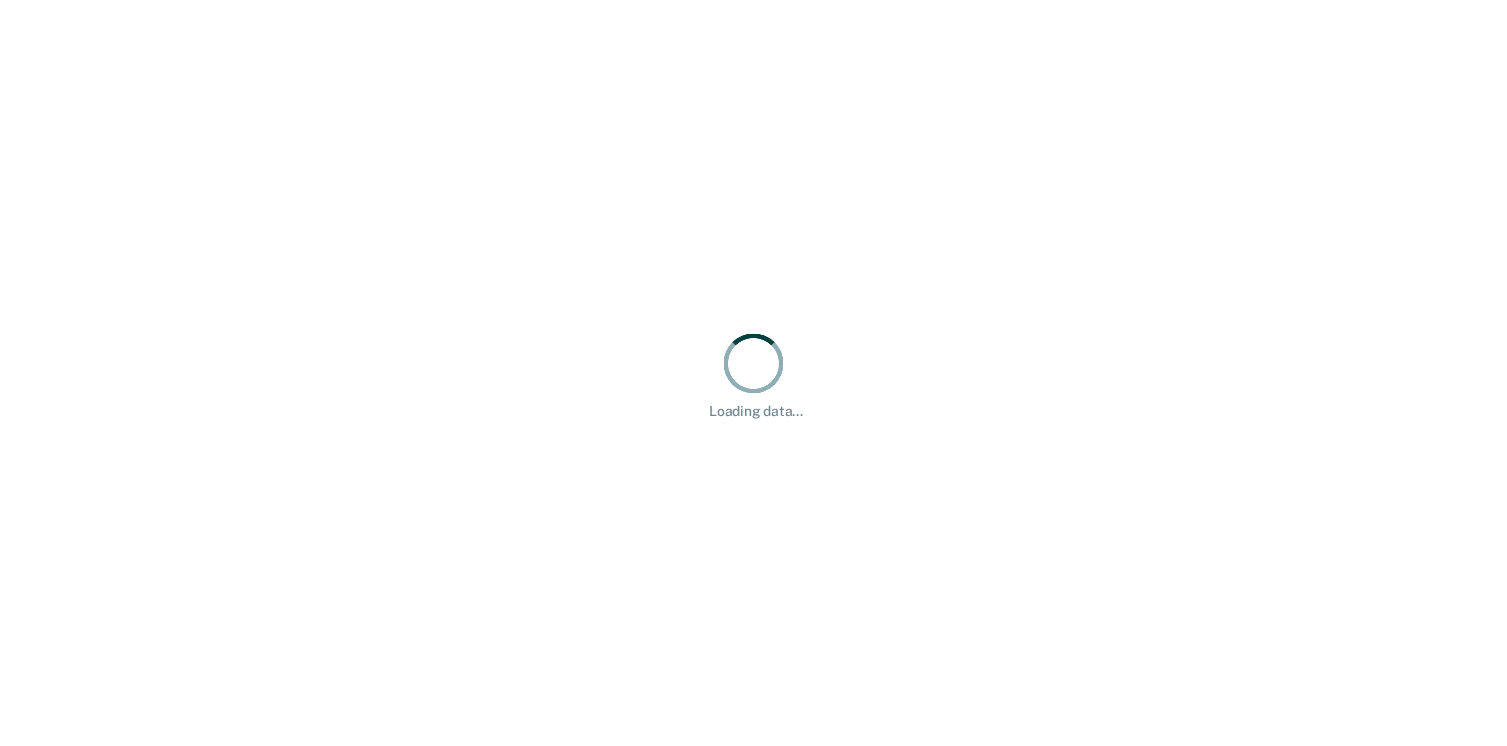 scroll, scrollTop: 0, scrollLeft: 0, axis: both 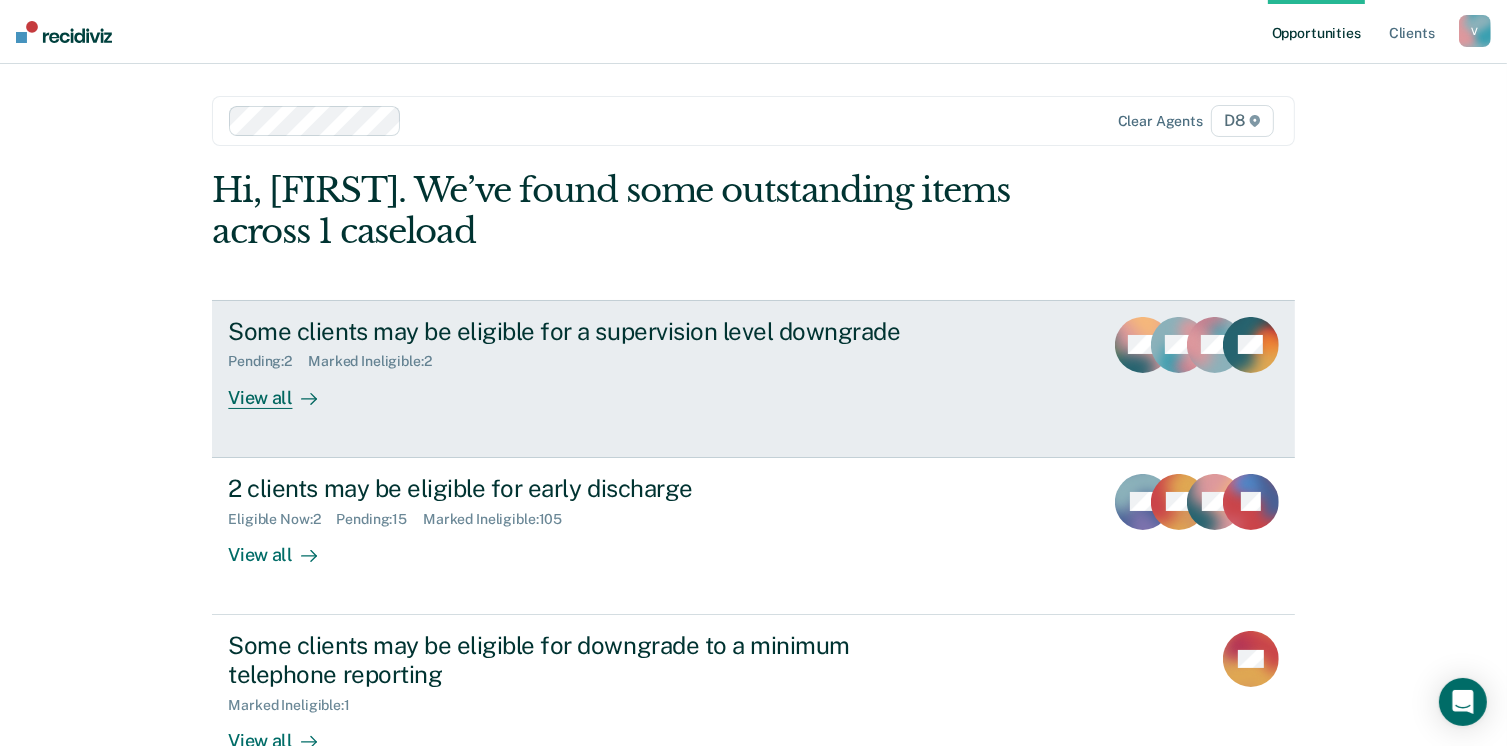 click at bounding box center [309, 399] 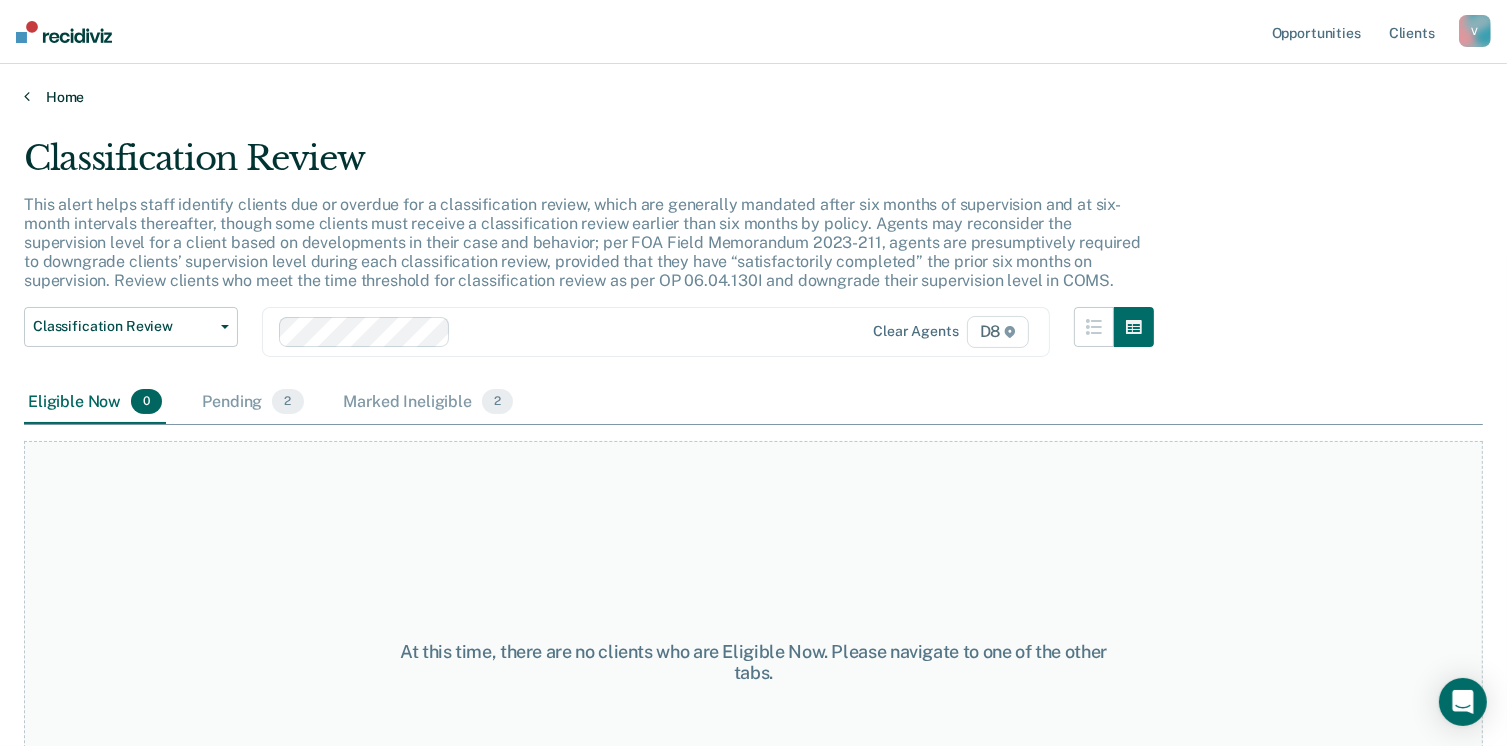 click on "Home" at bounding box center (753, 97) 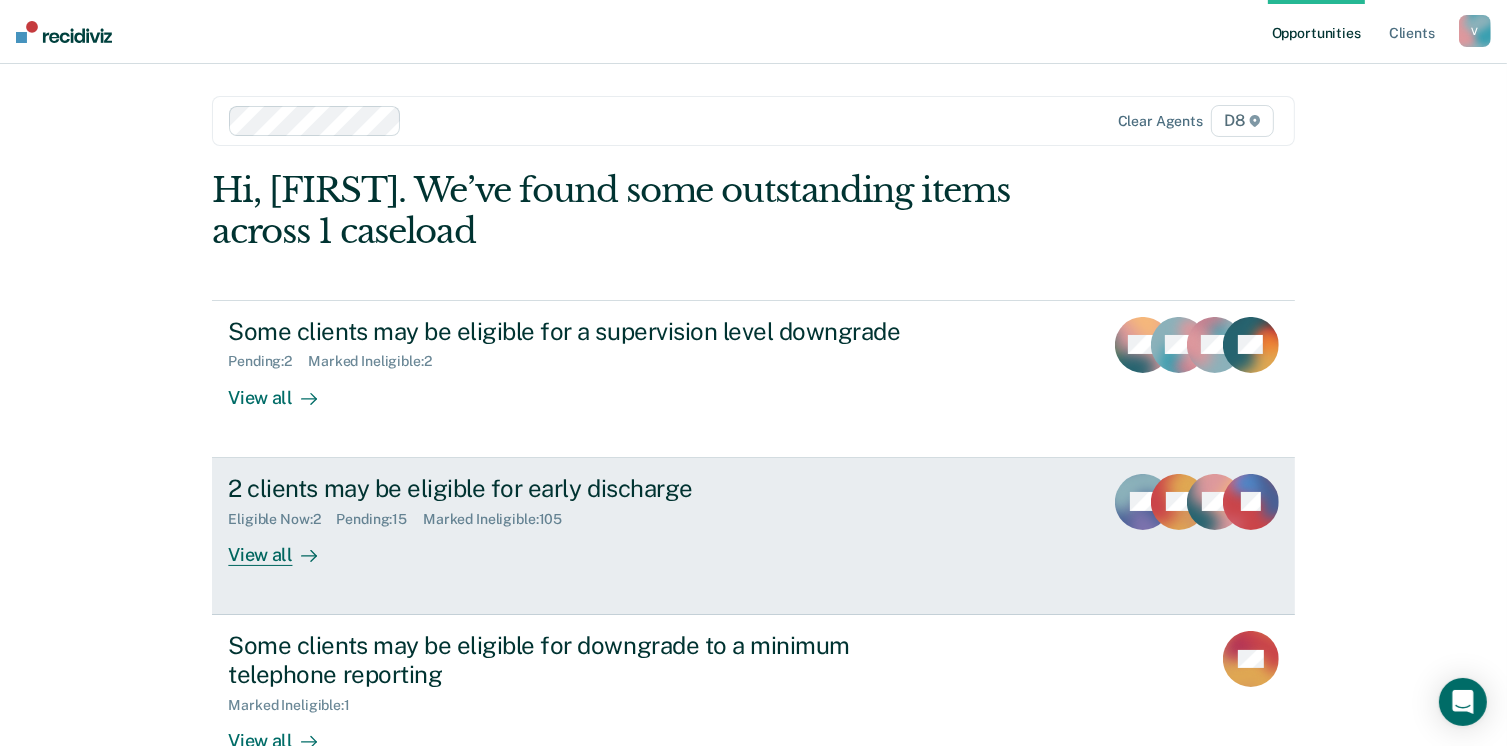 click on "View all" at bounding box center (284, 546) 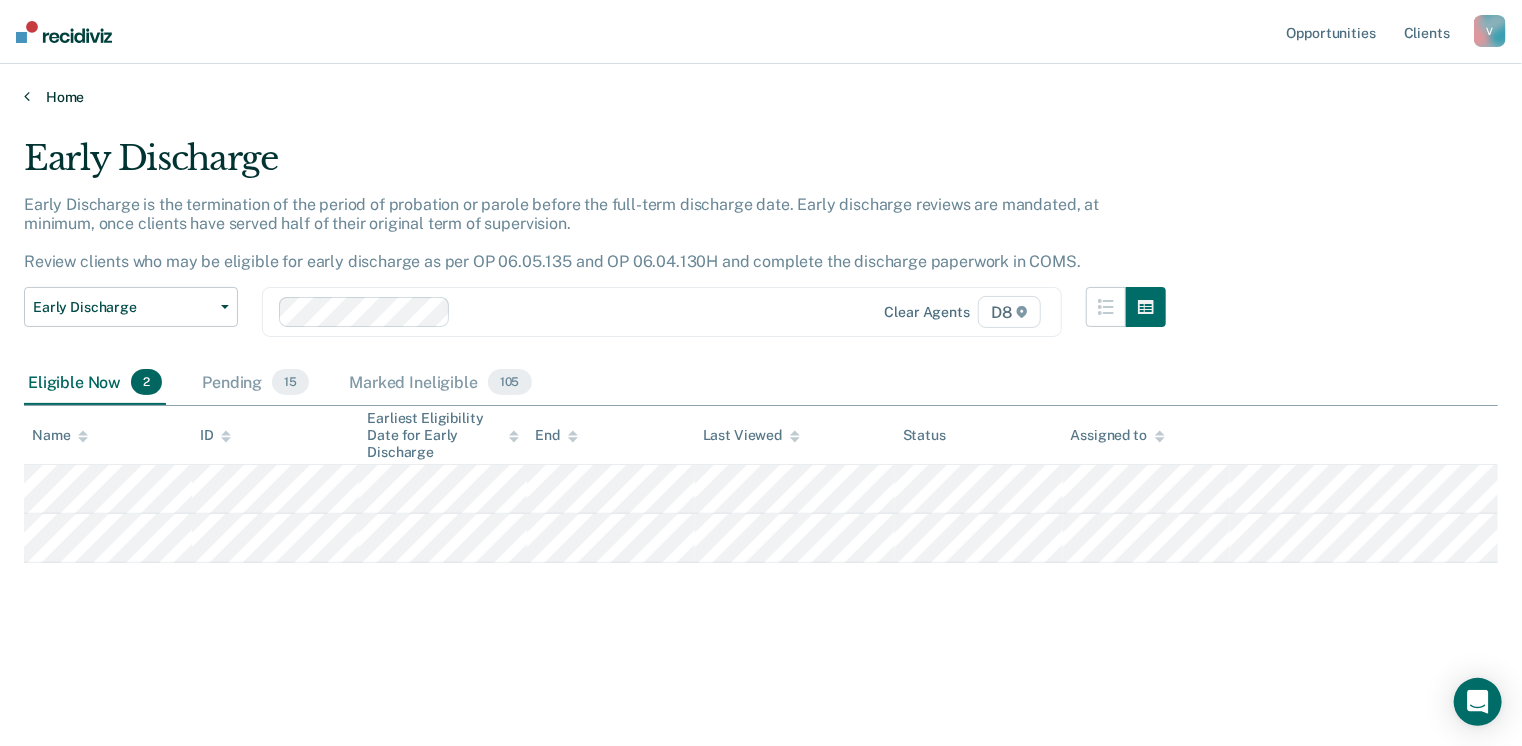 click on "Home" at bounding box center [761, 97] 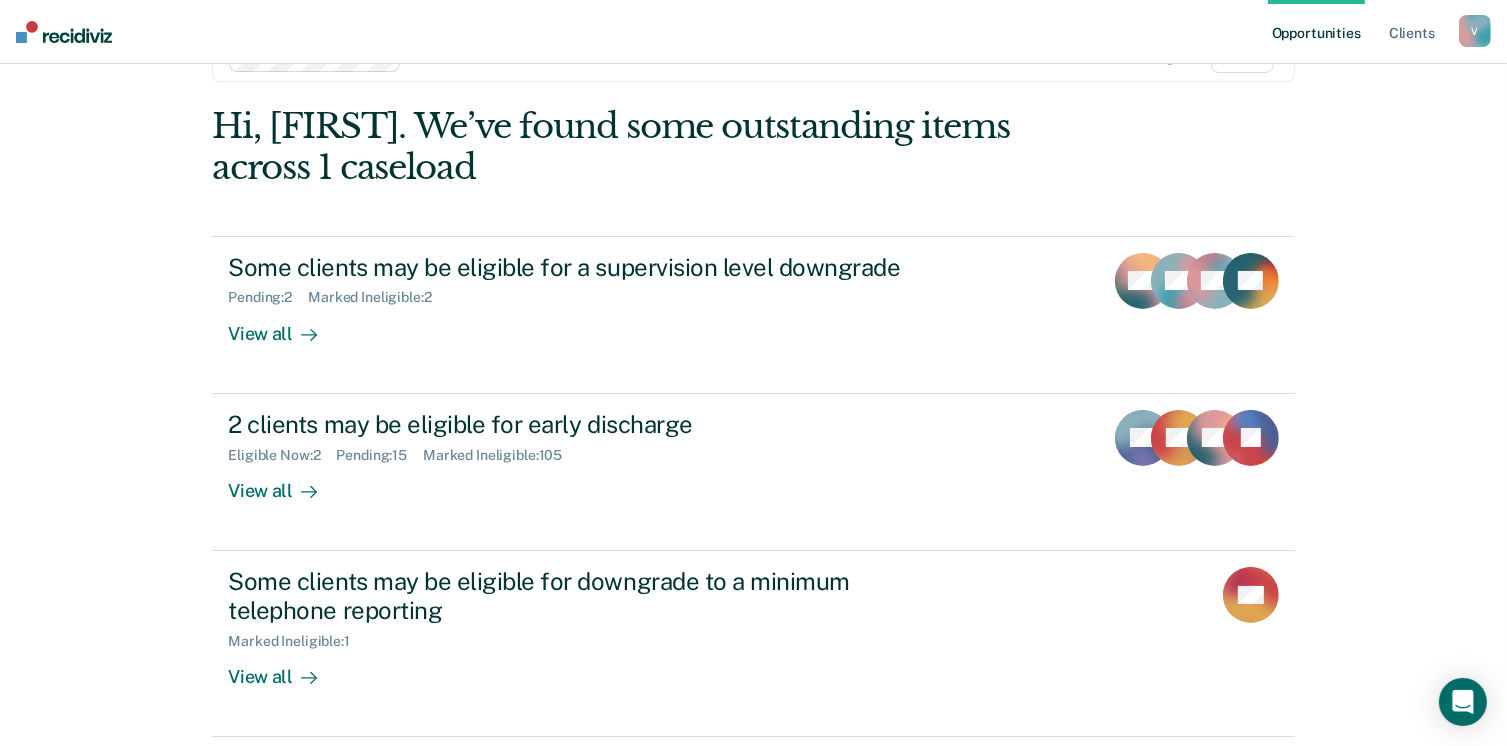 scroll, scrollTop: 133, scrollLeft: 0, axis: vertical 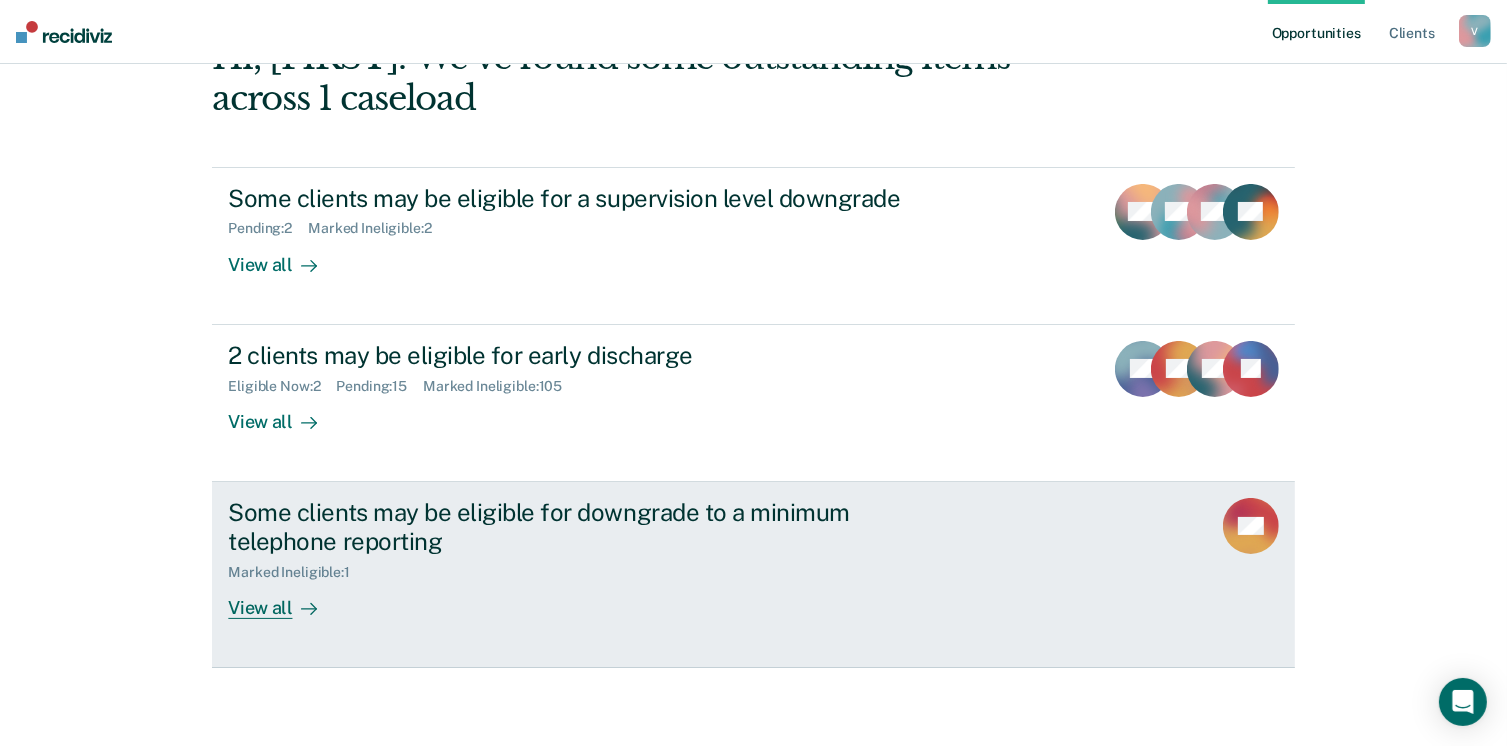 click on "View all" at bounding box center (284, 599) 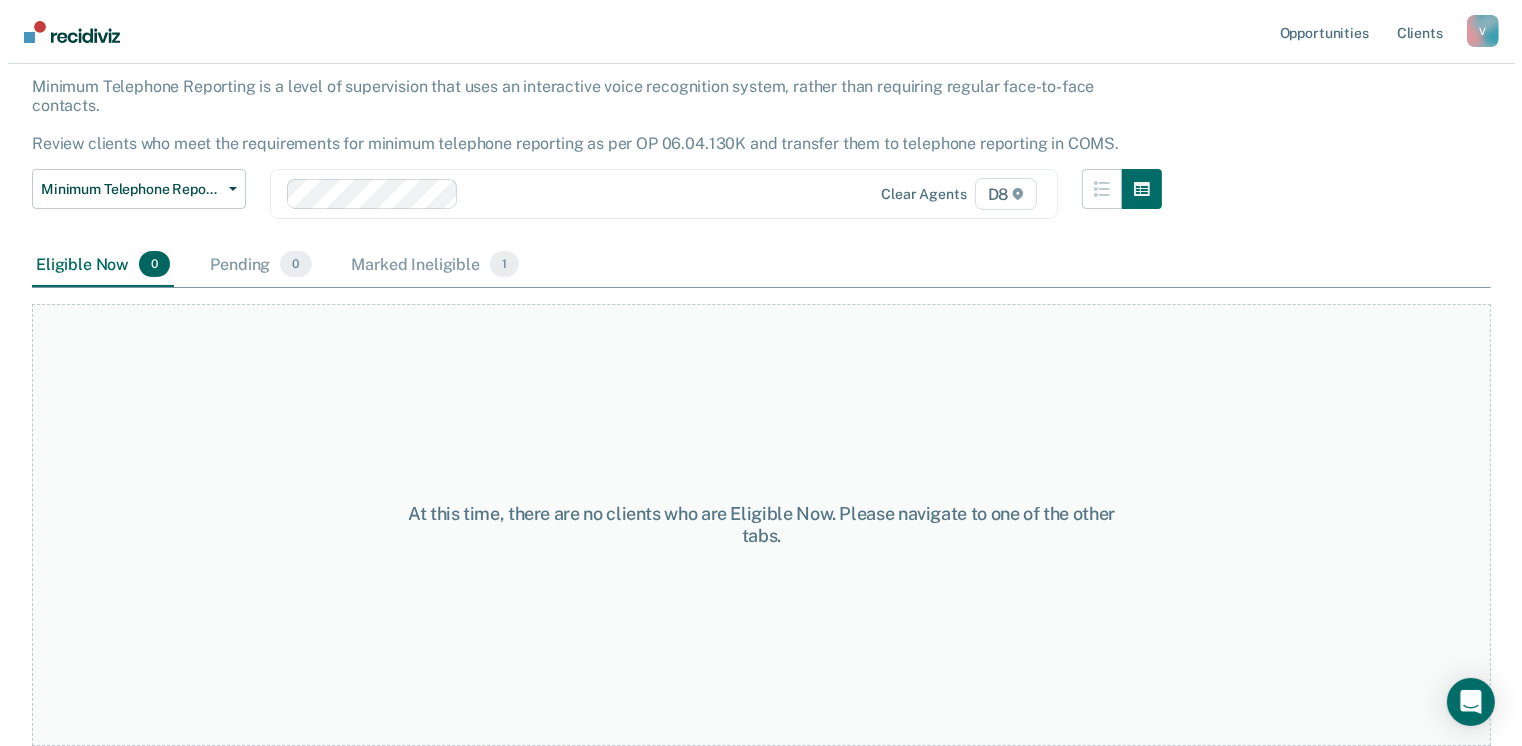 scroll, scrollTop: 0, scrollLeft: 0, axis: both 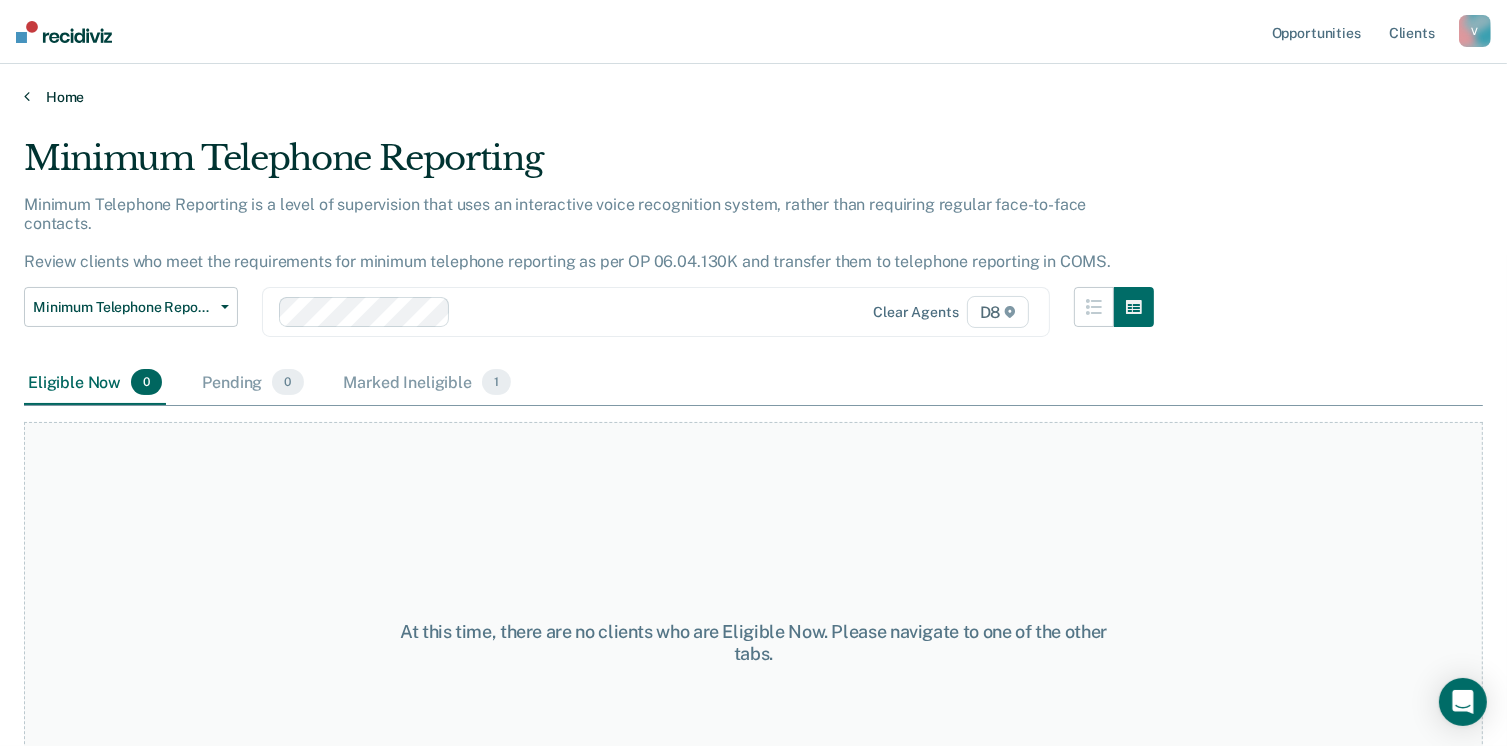 click on "Home" at bounding box center [753, 97] 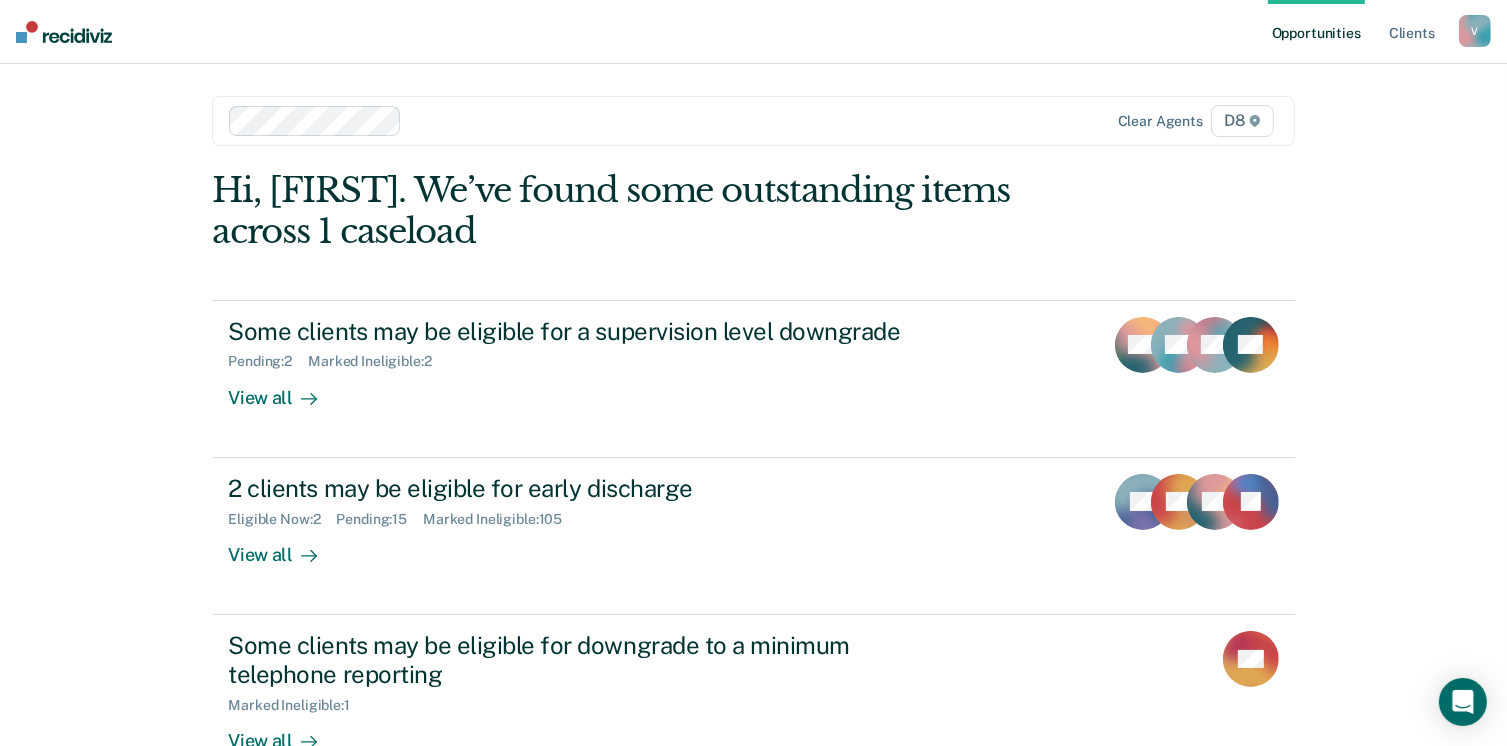 click on "Opportunities Client s [EMAIL] V Profile How it works Log Out Clear agents D8 Hi, [FIRST]. We’ve found some outstanding items across 1 caseload Some clients may be eligible for a supervision level downgrade Pending : 2 Marked Ineligible : 2 View all MB CK AG TN 2 clients may be eligible for early discharge Eligible Now : 2 Pending : 15 Marked Ineligible : 105 View all KB RK AB JB Some clients may be eligible for downgrade to a minimum telephone reporting Marked Ineligible : 1 View all DS" at bounding box center [753, 440] 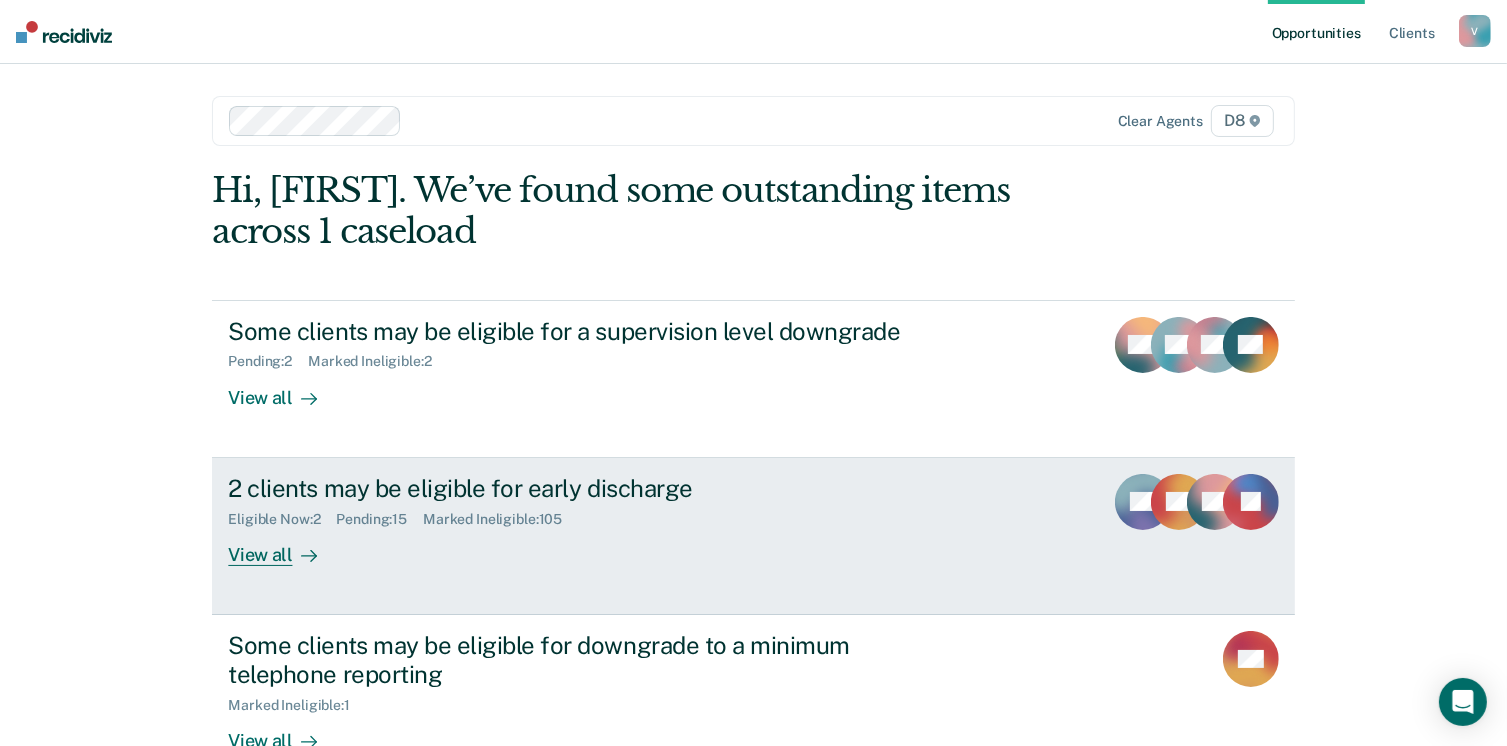 click on "View all" at bounding box center (284, 546) 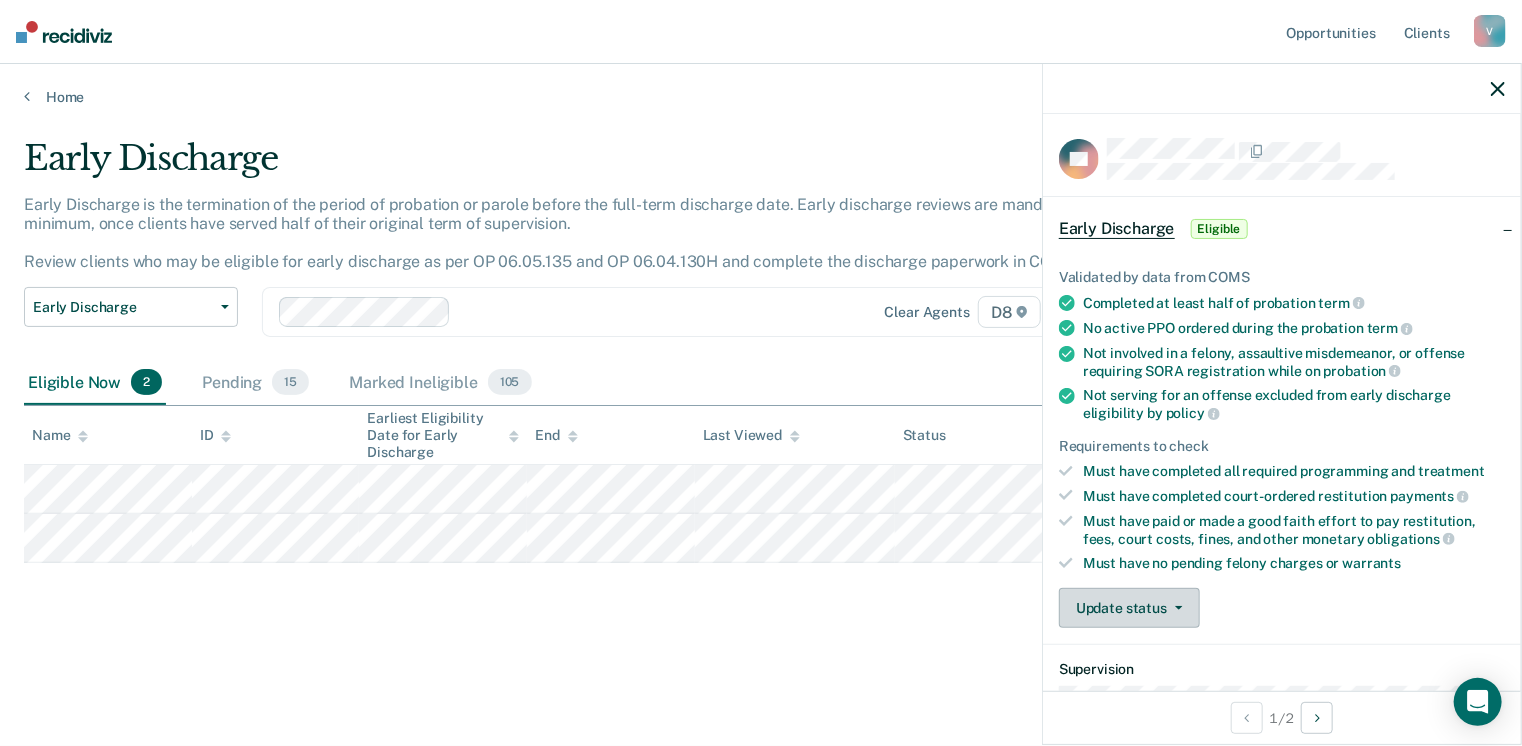 click on "Update status" at bounding box center (1129, 608) 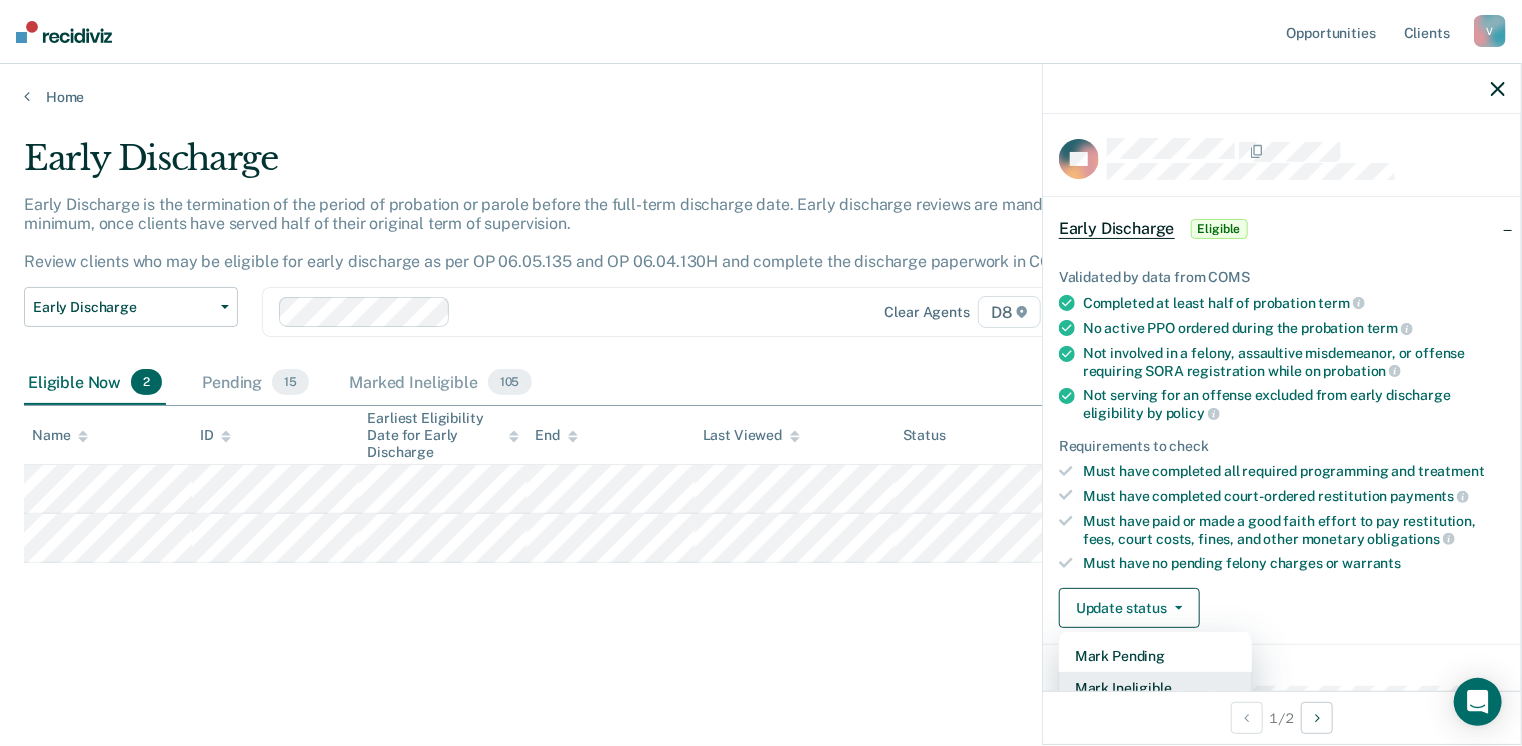 scroll, scrollTop: 5, scrollLeft: 0, axis: vertical 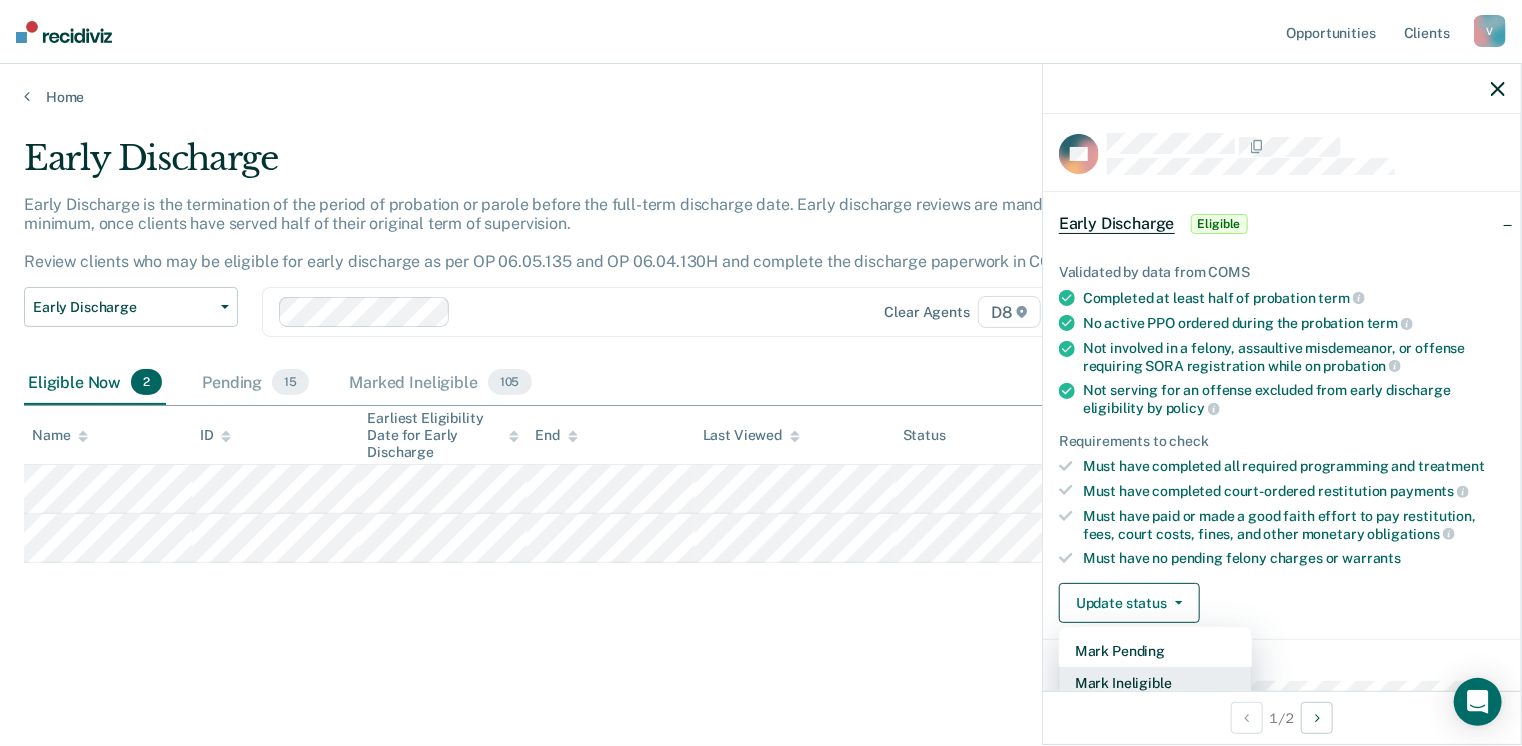 click on "Mark Ineligible" at bounding box center (1155, 683) 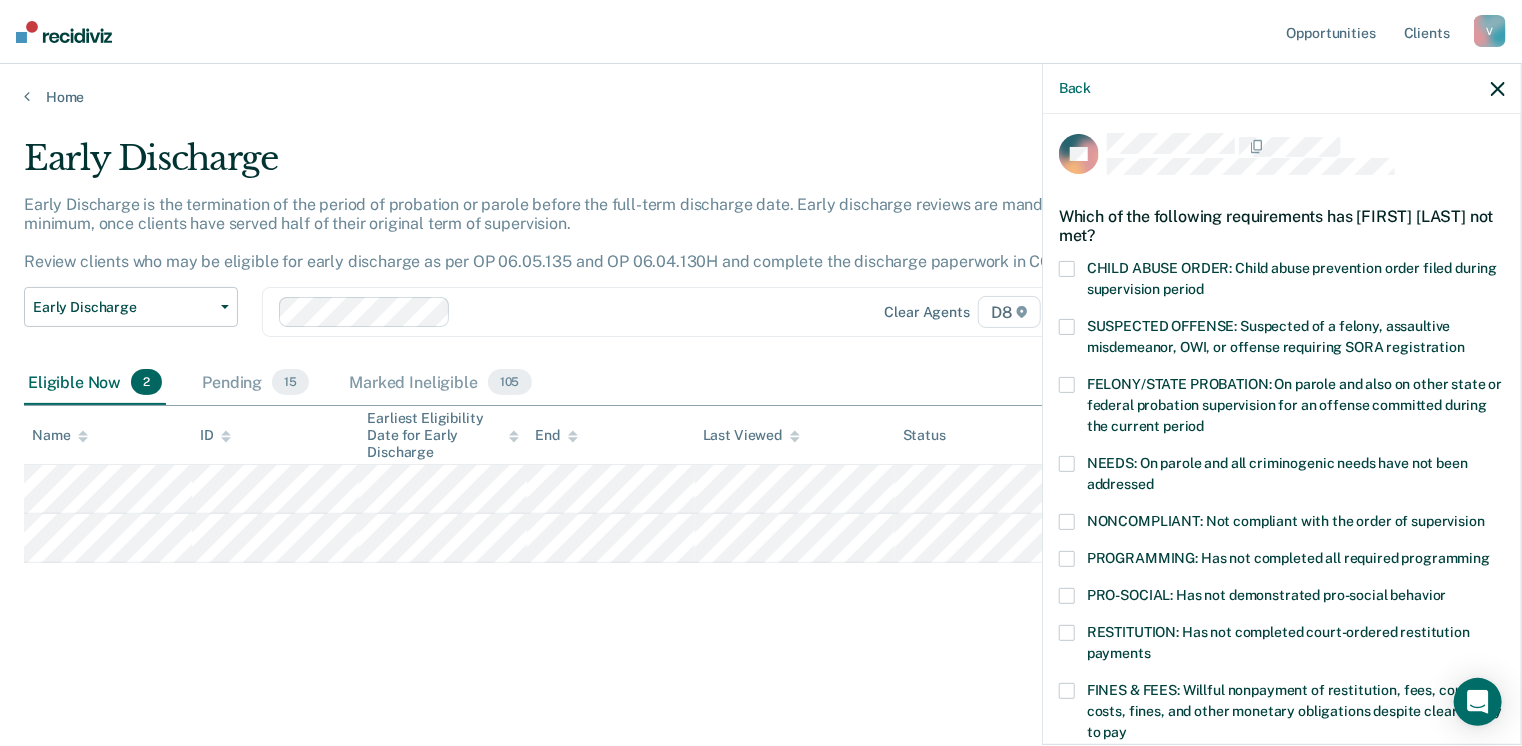 click at bounding box center (1067, 633) 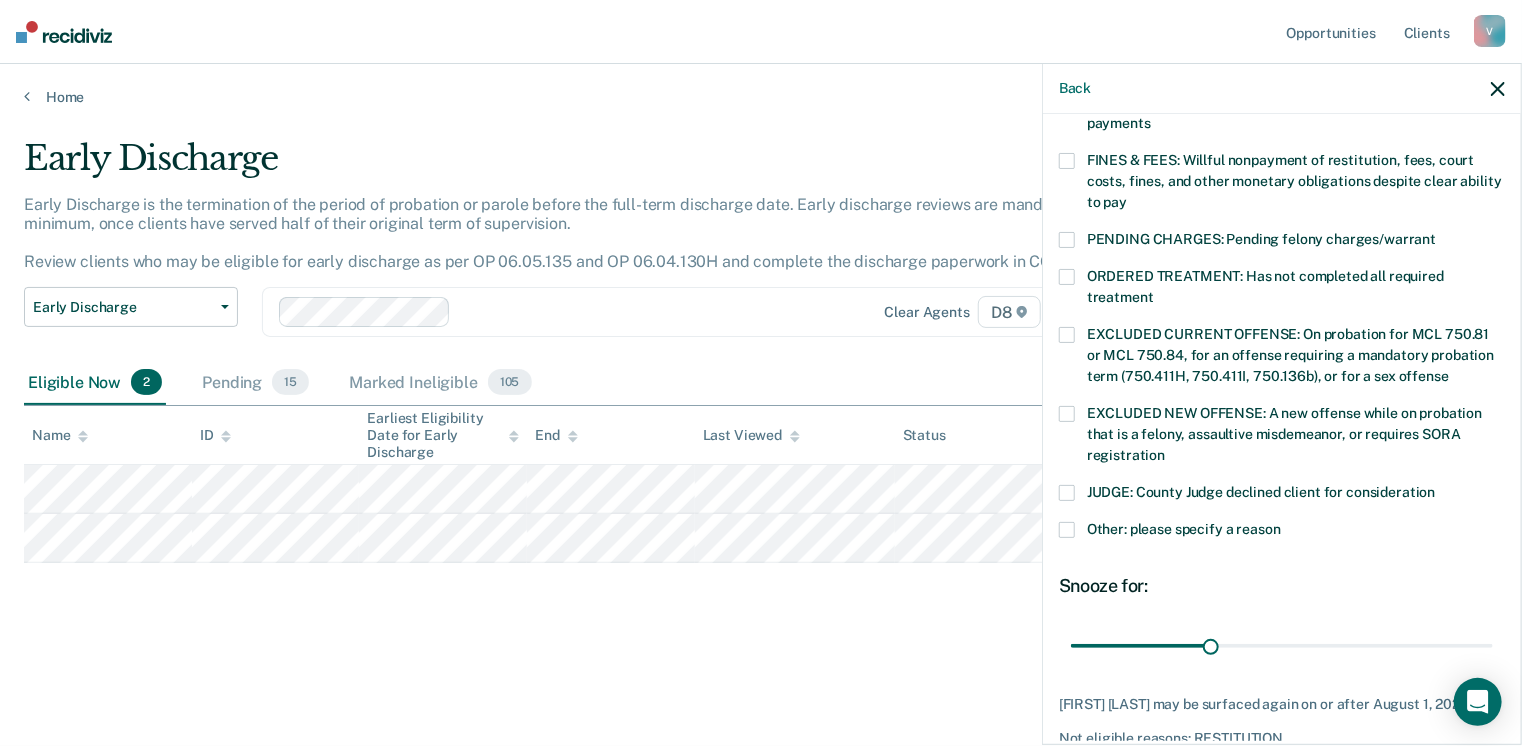 scroll, scrollTop: 630, scrollLeft: 0, axis: vertical 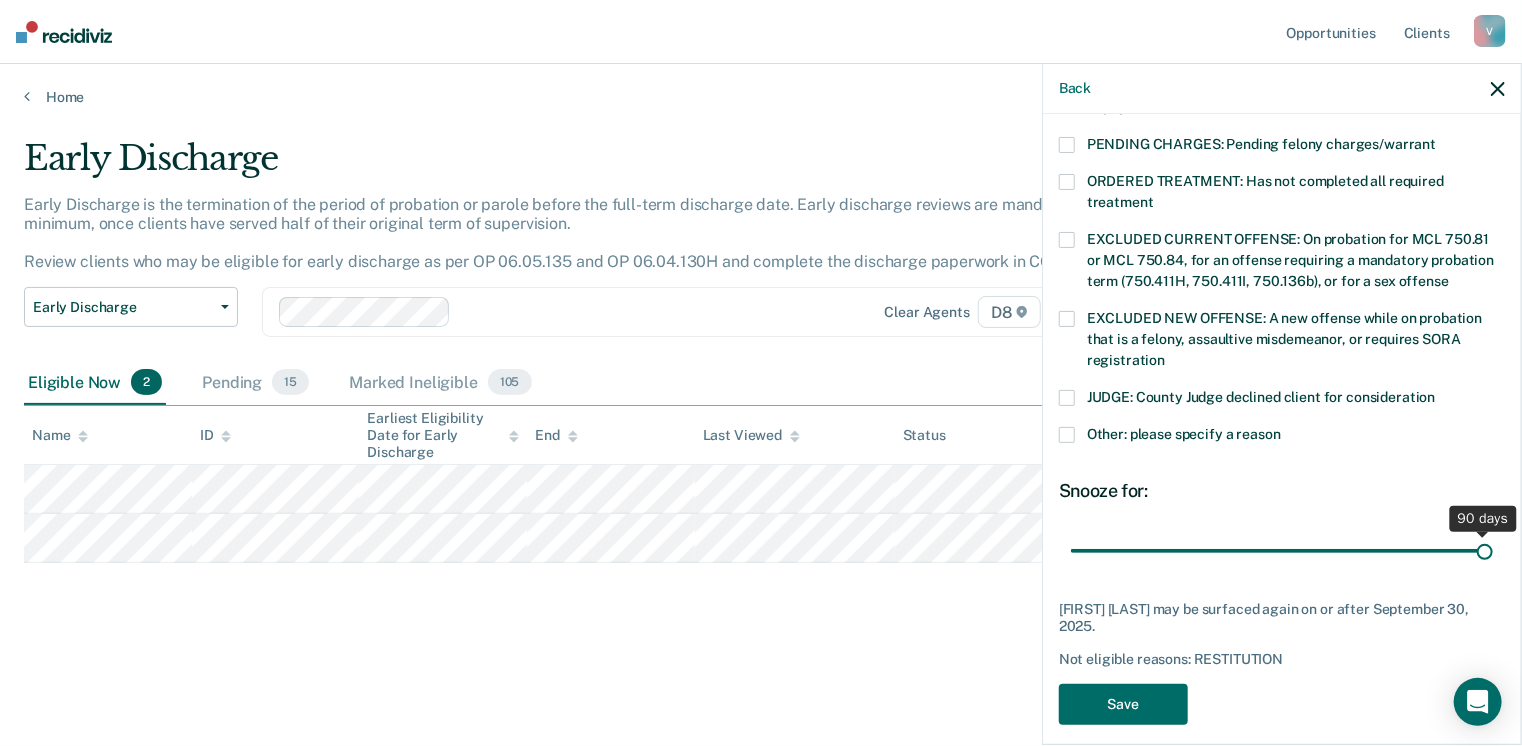 drag, startPoint x: 1209, startPoint y: 546, endPoint x: 1528, endPoint y: 556, distance: 319.1567 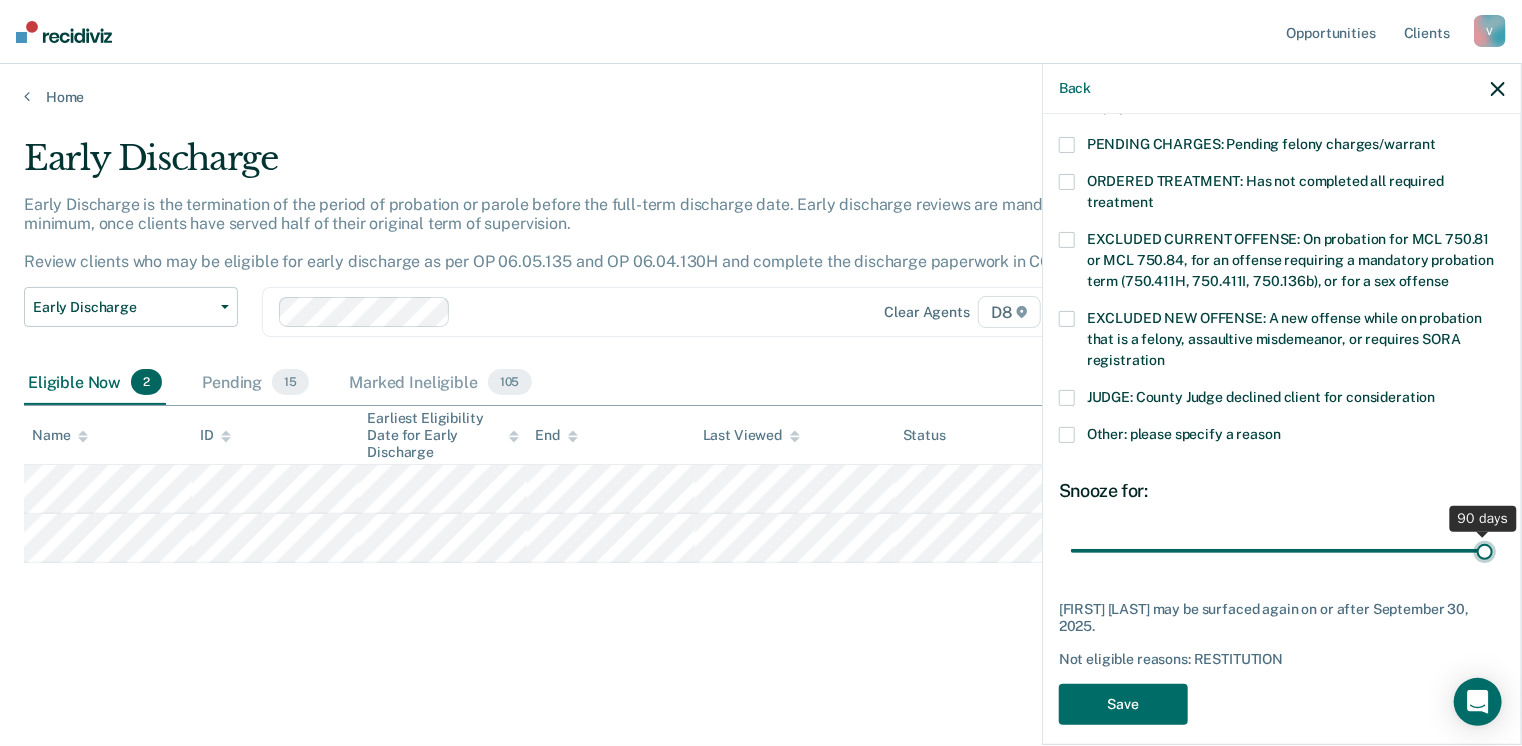 type on "90" 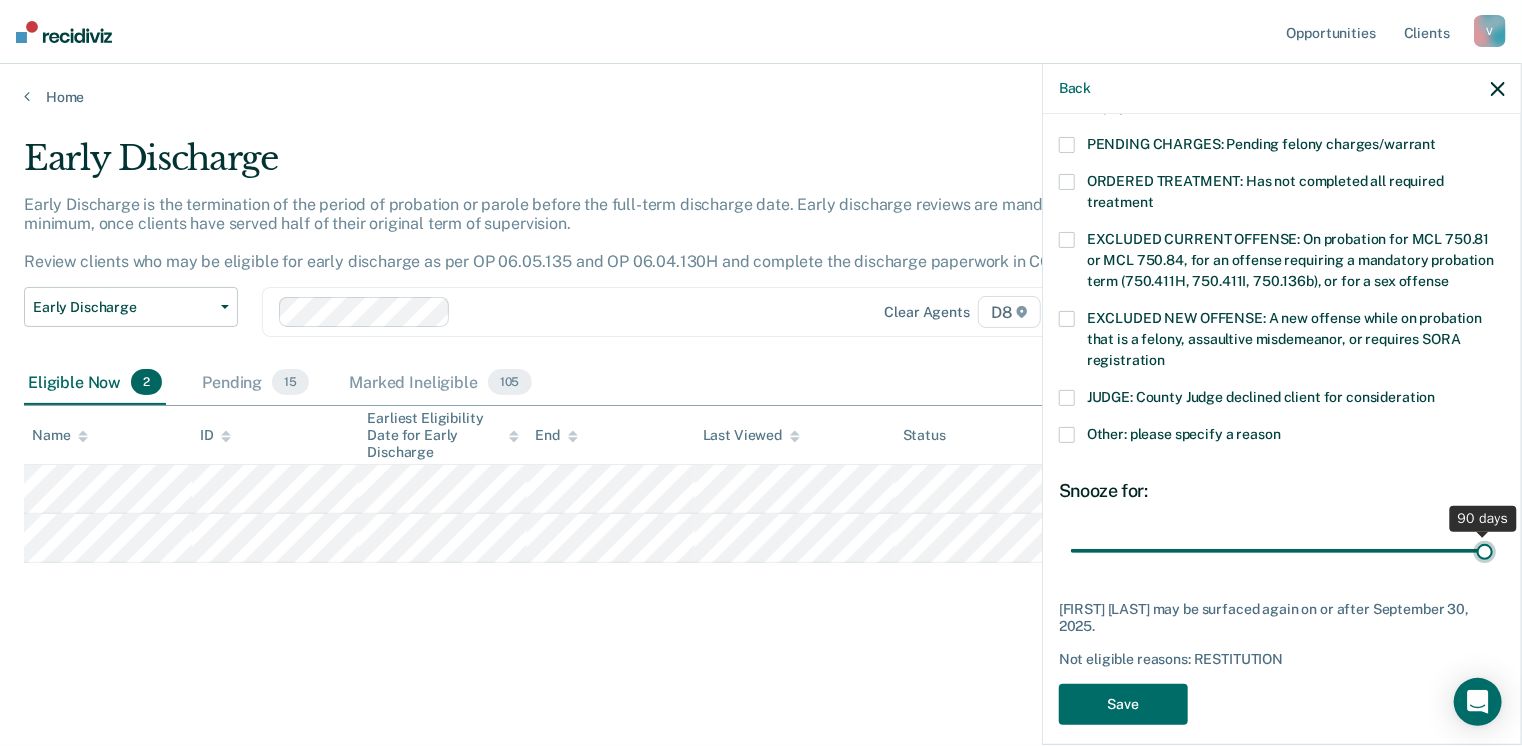 click at bounding box center [1282, 551] 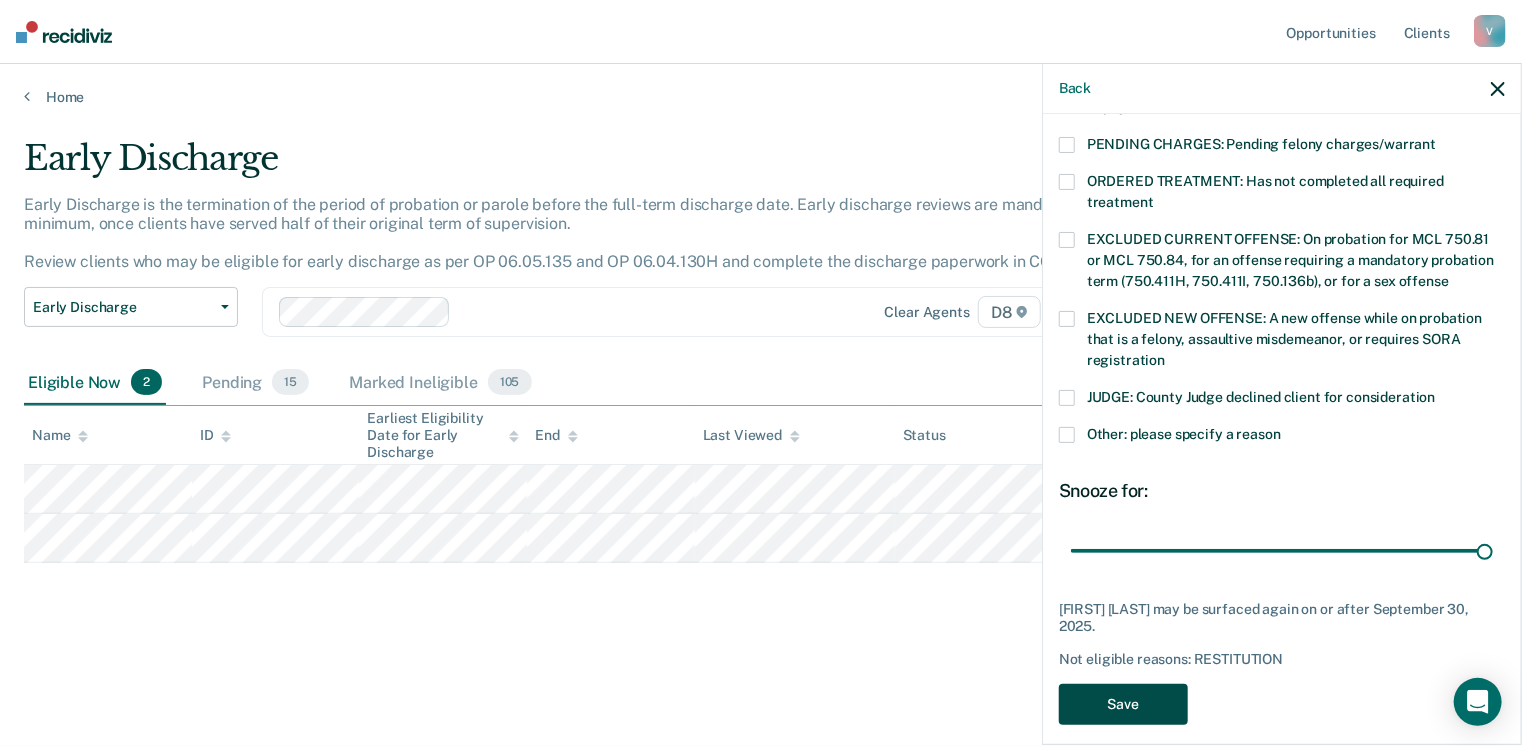 click on "Save" at bounding box center [1123, 704] 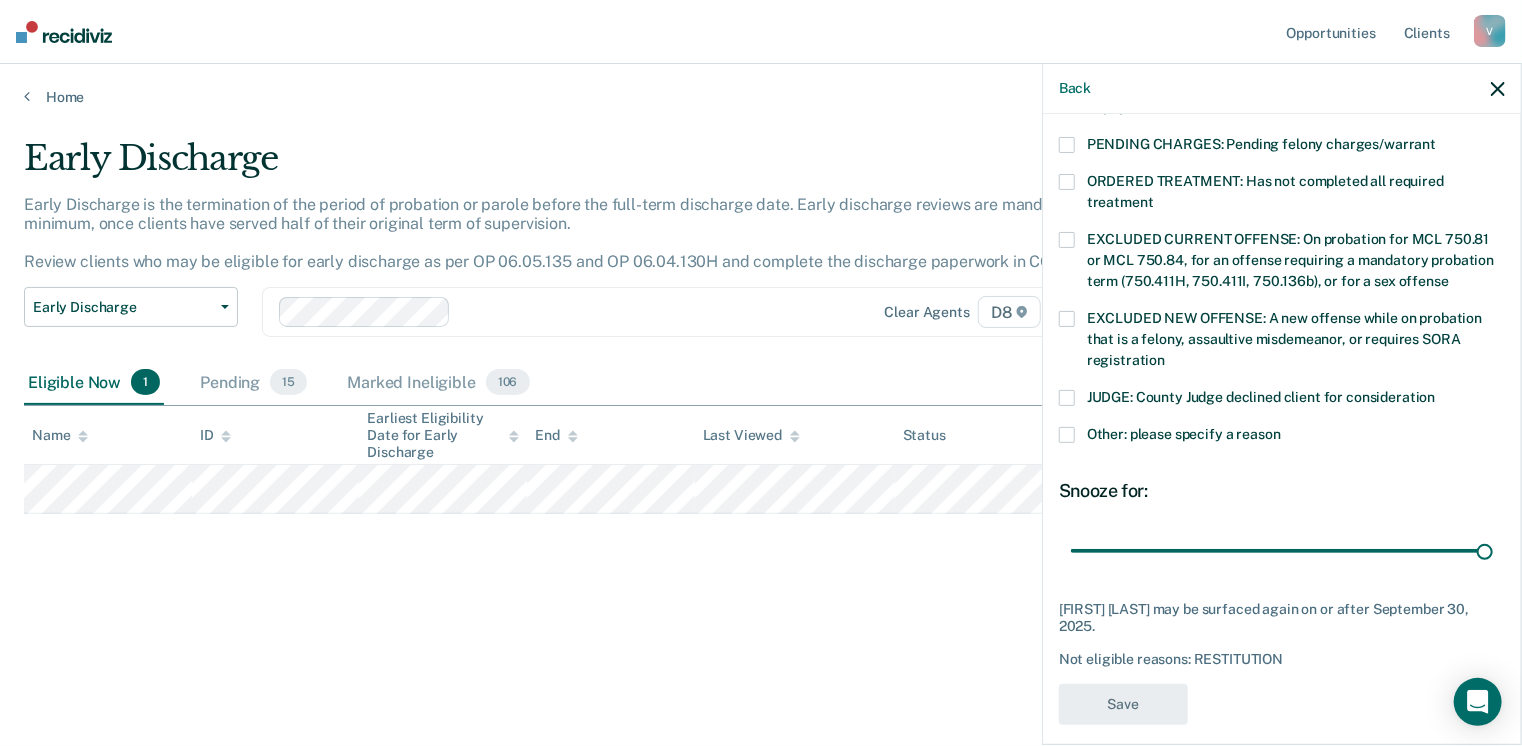 scroll, scrollTop: 556, scrollLeft: 0, axis: vertical 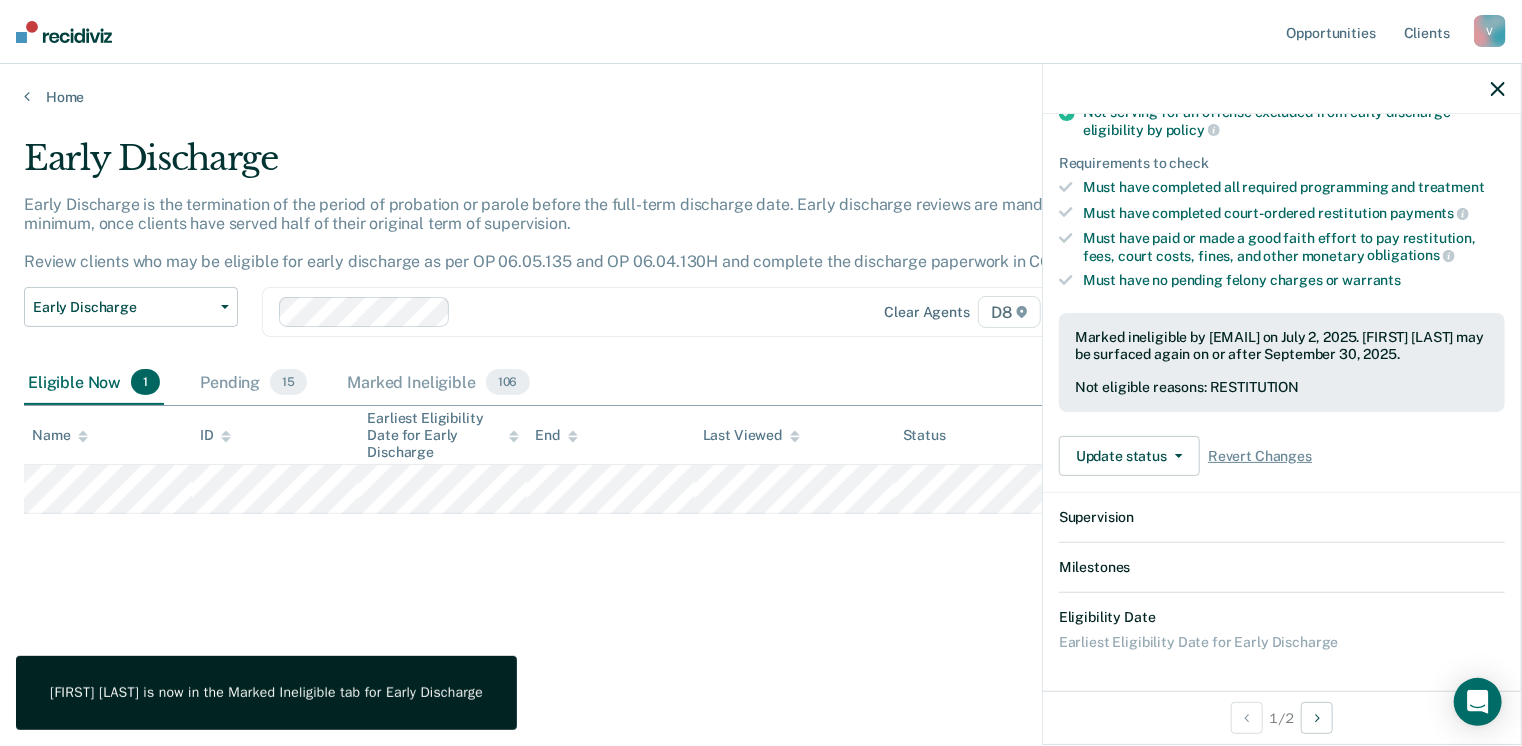 click on "Early Discharge   Early Discharge is the termination of the period of probation or parole before the full-term discharge date. Early discharge reviews are mandated, at minimum, once clients have served half of their original term of supervision. Review clients who may be eligible for early discharge as per OP 06.05.135 and OP 06.04.130H and complete the discharge paperwork in COMS. Early Discharge Classification Review Early Discharge Minimum Telephone Reporting Overdue for Discharge Supervision Level Mismatch Clear   agents D8   Eligible Now 1 Pending 15 Marked Ineligible 106
To pick up a draggable item, press the space bar.
While dragging, use the arrow keys to move the item.
Press space again to drop the item in its new position, or press escape to cancel.
Name ID Earliest Eligibility Date for Early Discharge End Last Viewed Status Assigned to" at bounding box center (761, 399) 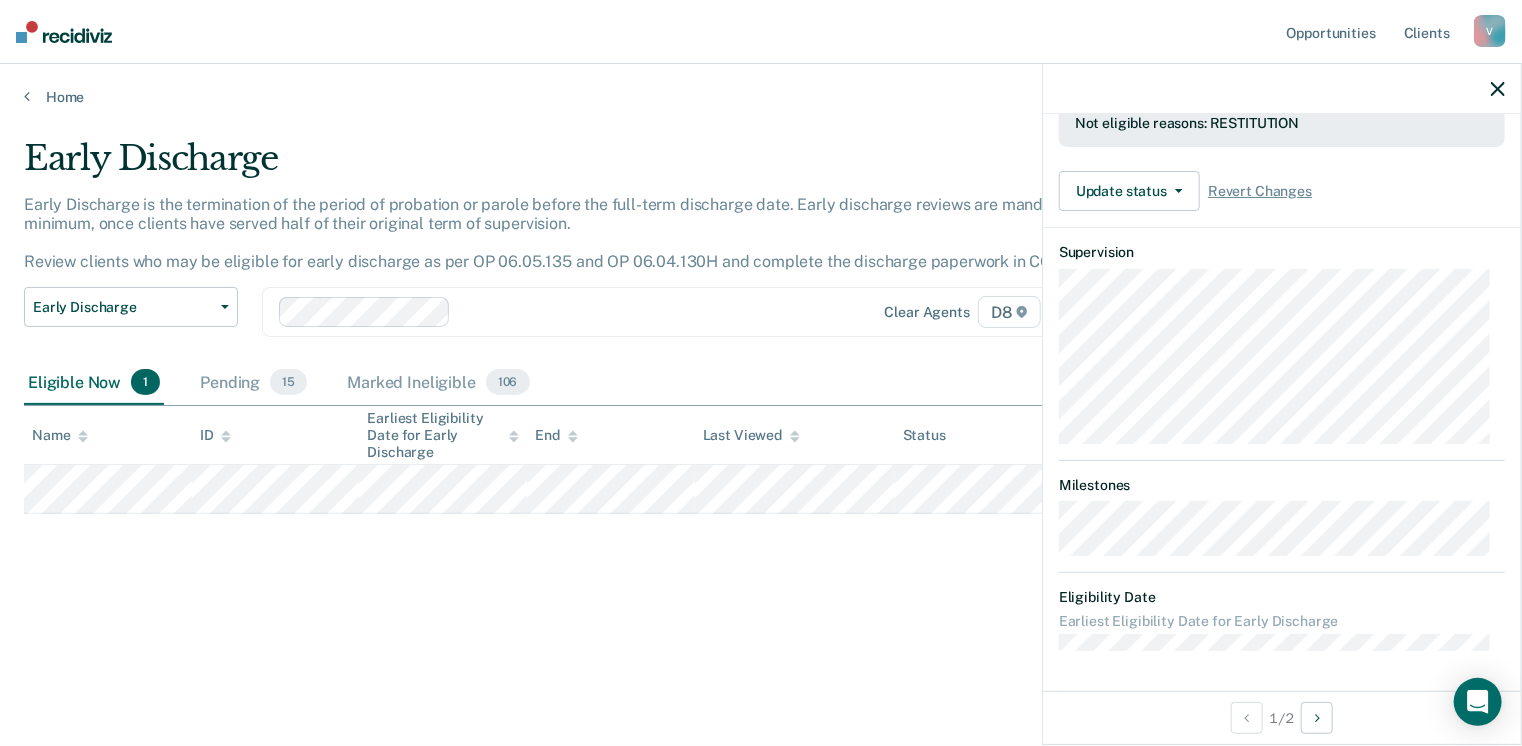 scroll, scrollTop: 408, scrollLeft: 0, axis: vertical 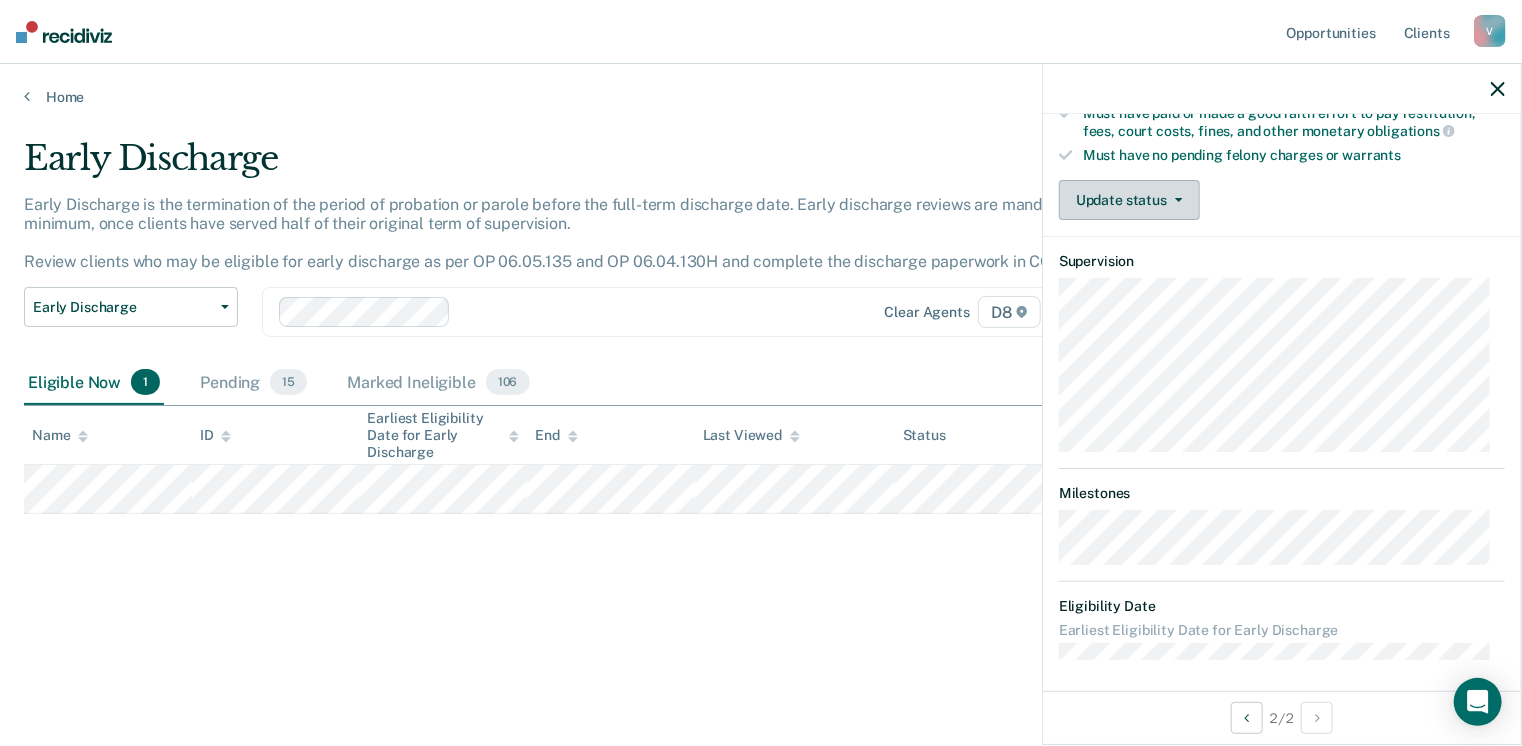 click on "Update status" at bounding box center [1129, 200] 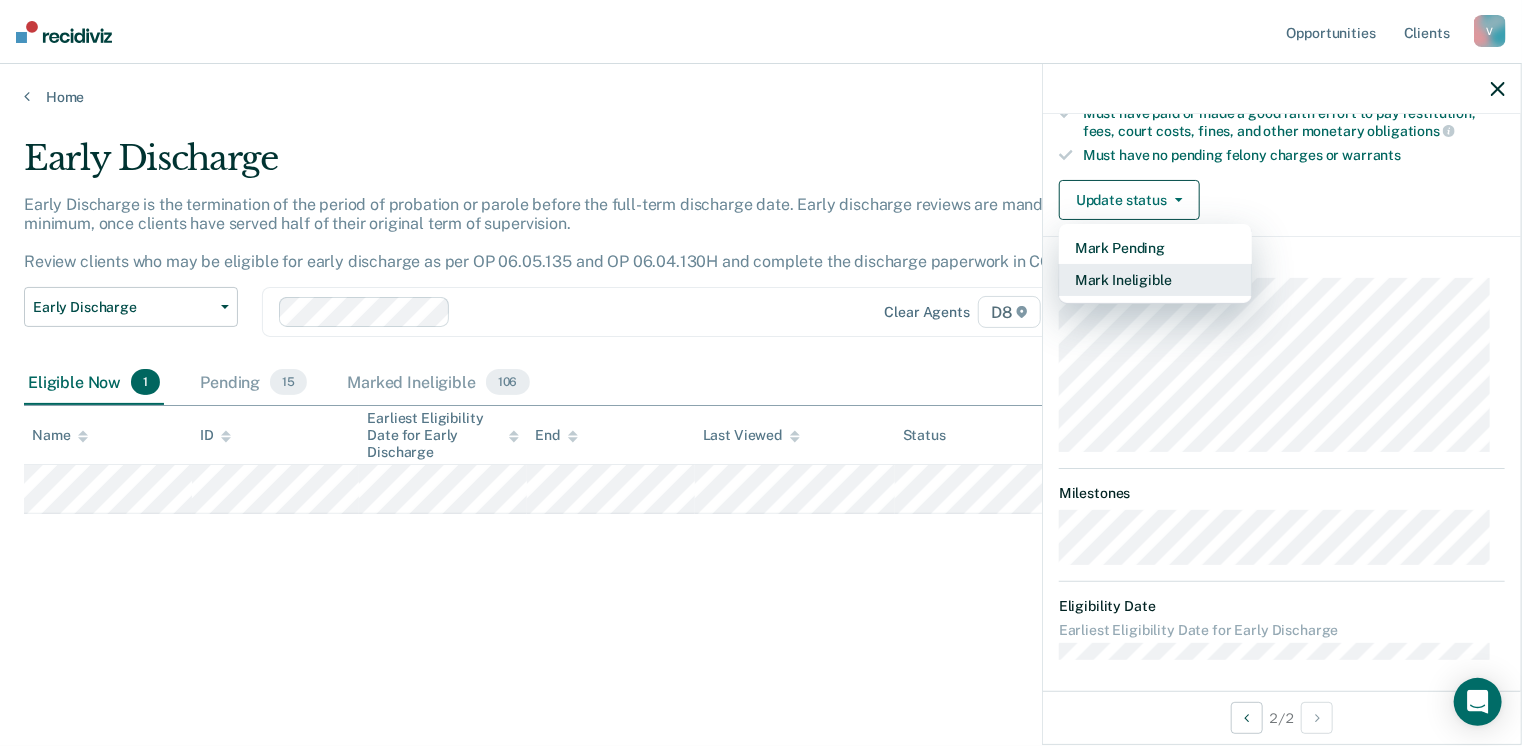 click on "Mark Ineligible" at bounding box center (1155, 280) 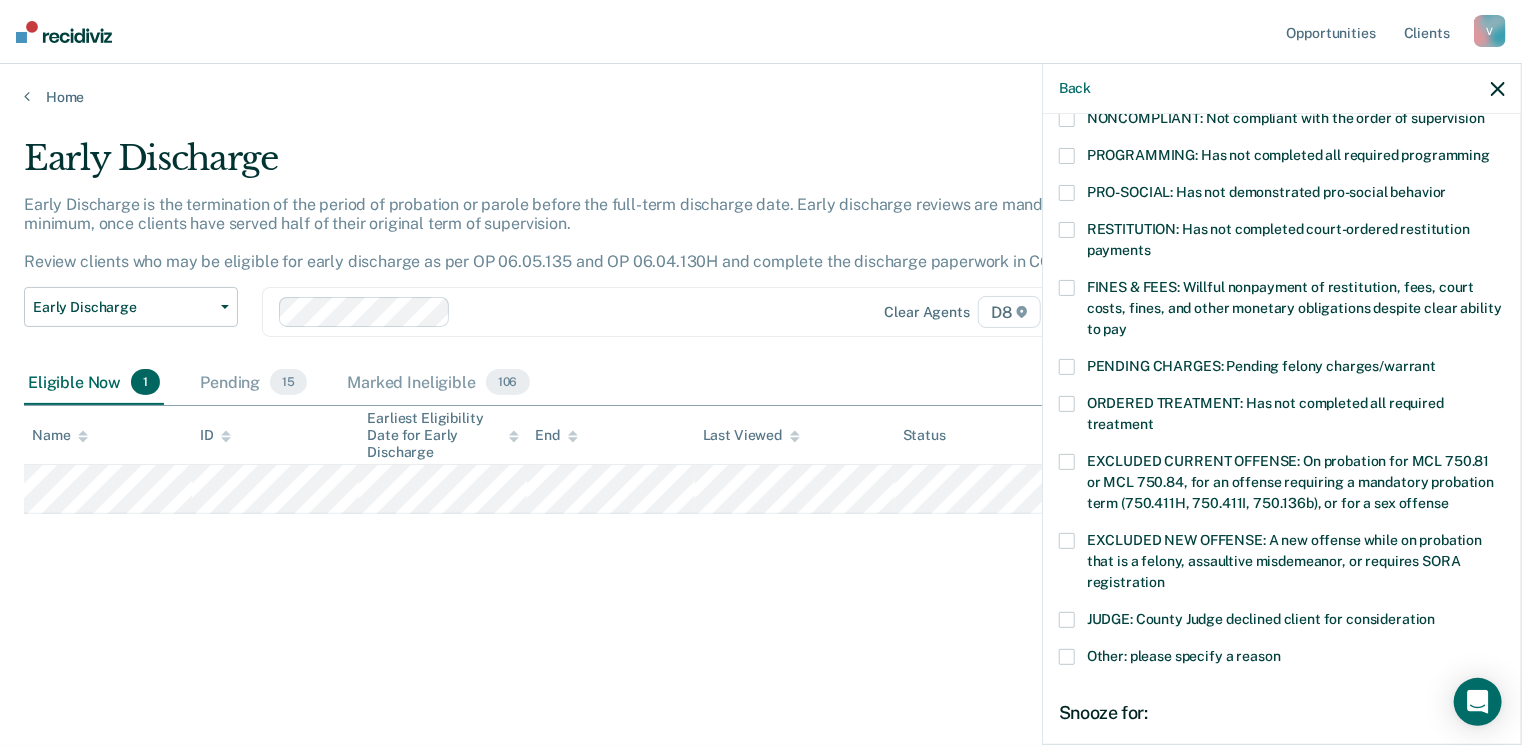 click at bounding box center (1067, 230) 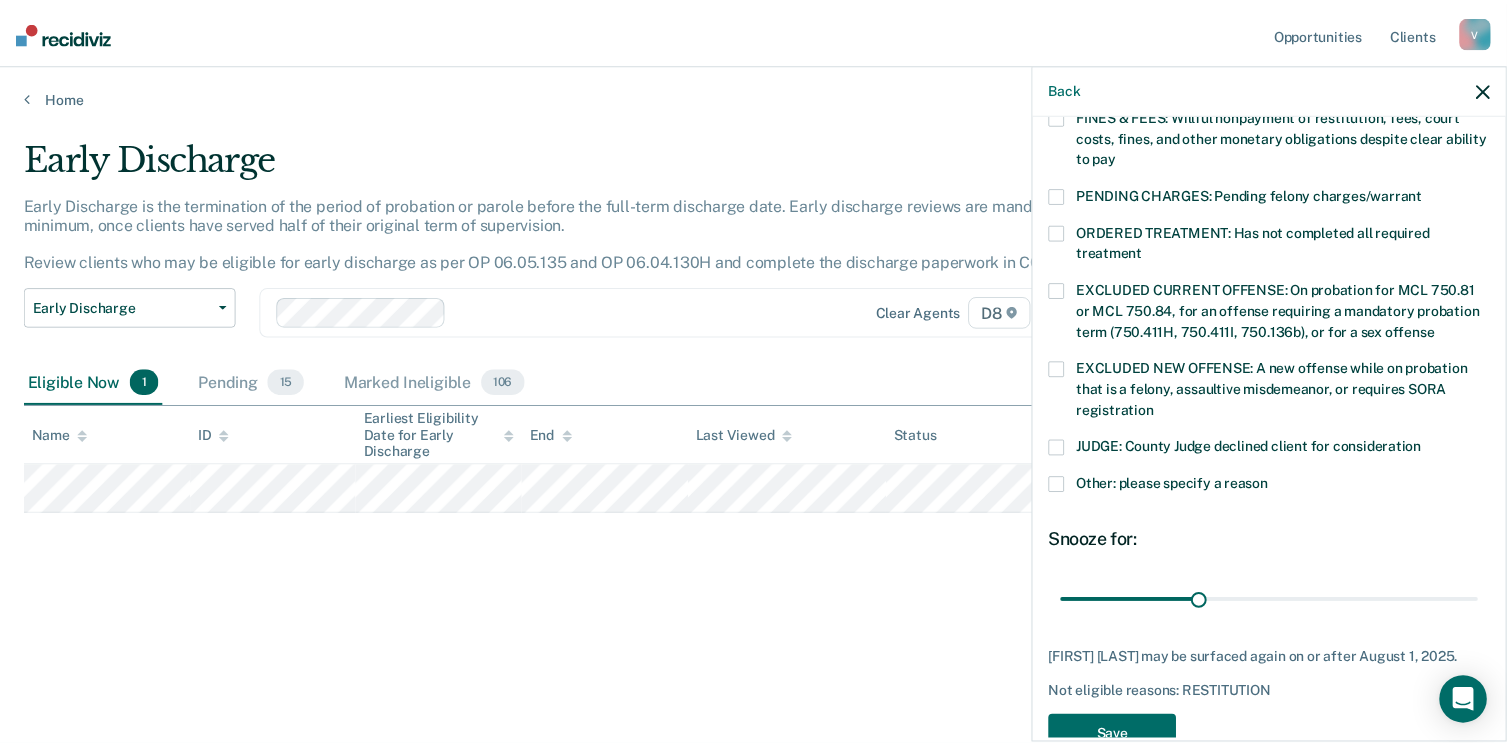 scroll, scrollTop: 630, scrollLeft: 0, axis: vertical 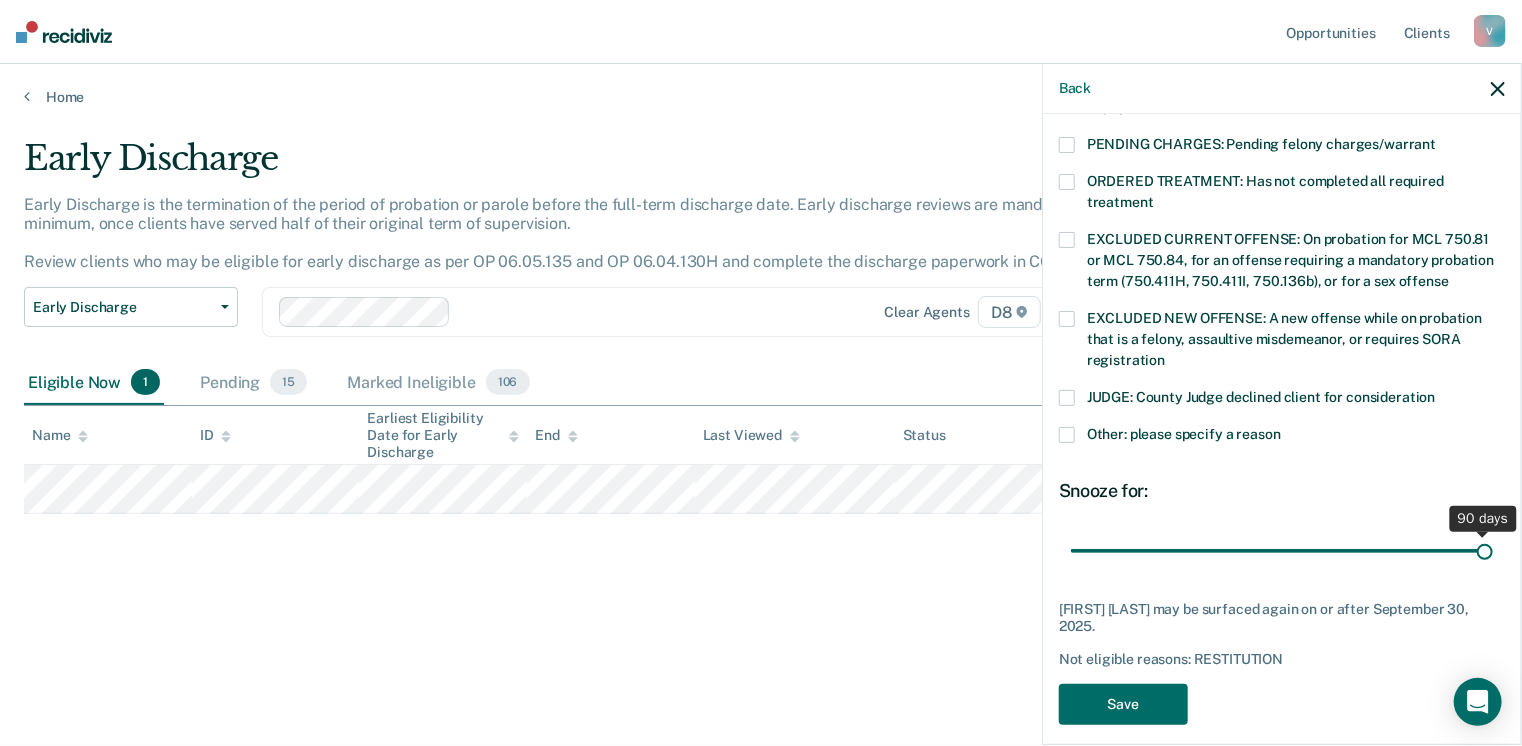 drag, startPoint x: 1201, startPoint y: 554, endPoint x: 1516, endPoint y: 554, distance: 315 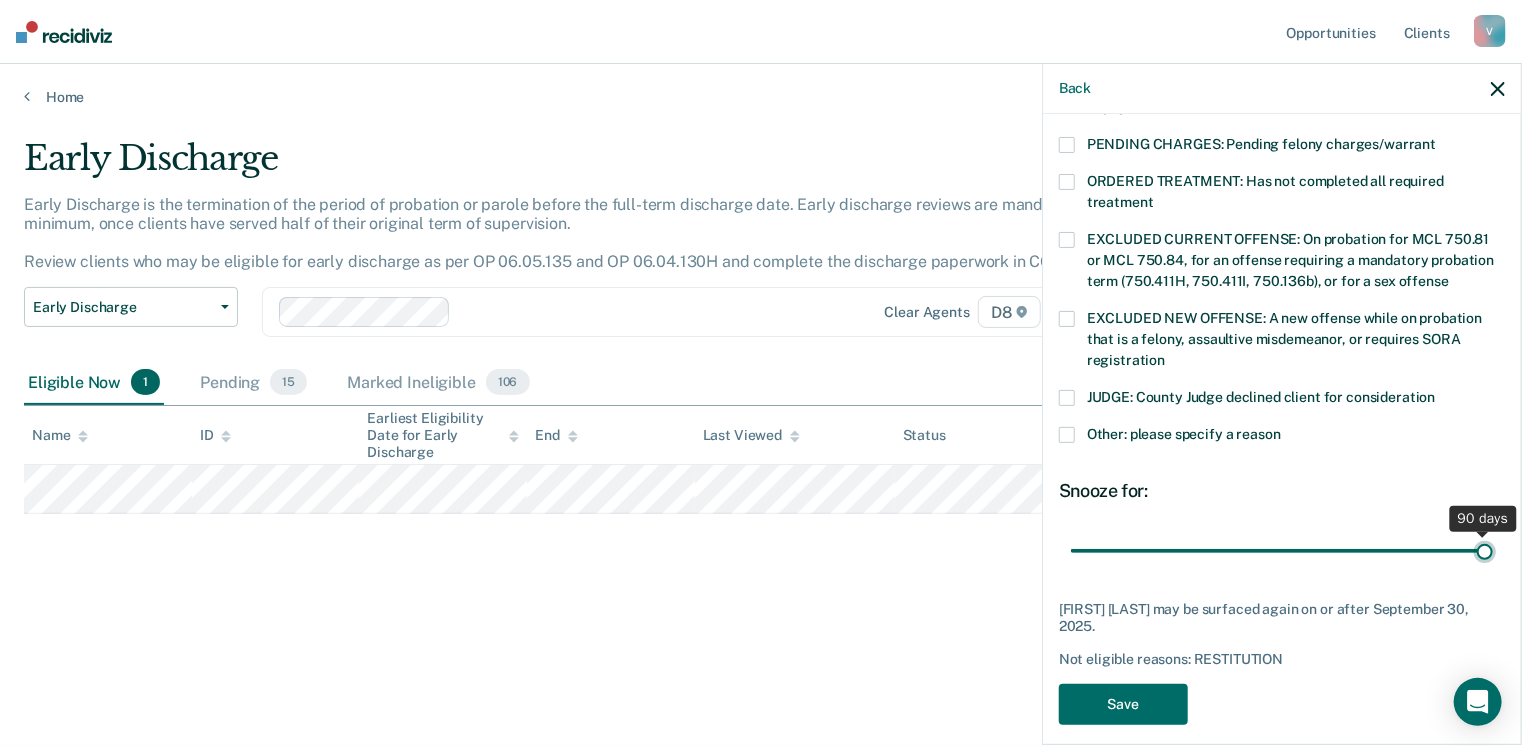 type on "90" 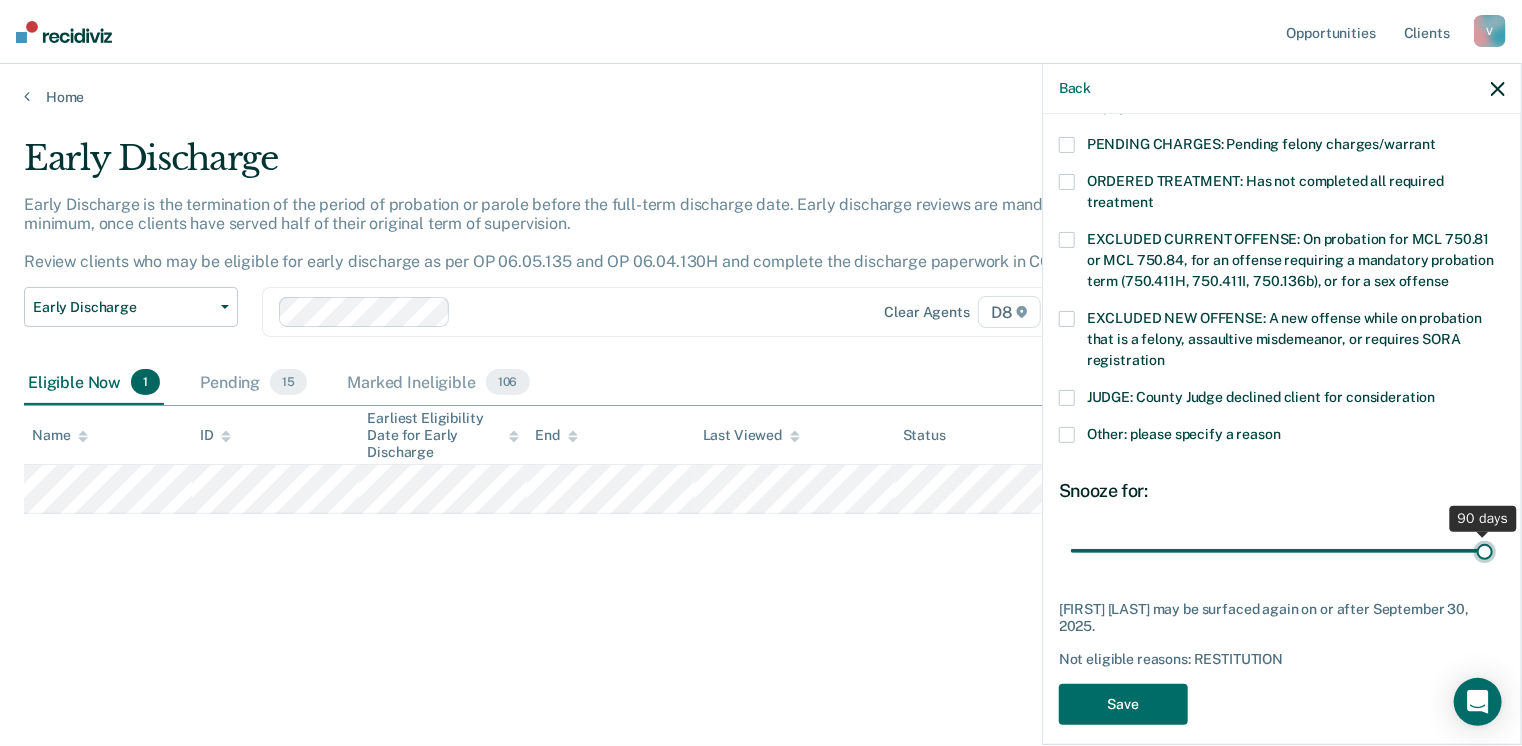 click at bounding box center [1282, 551] 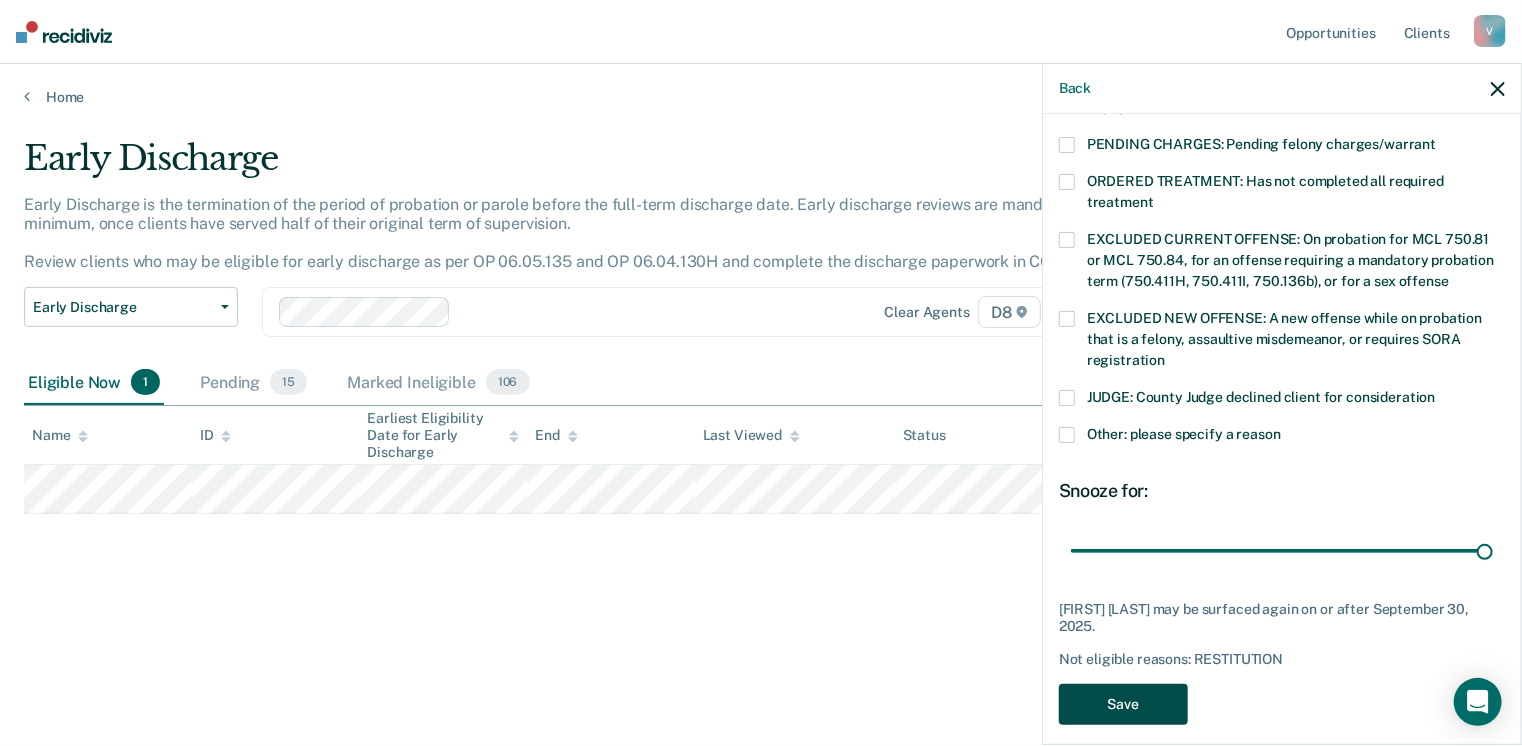 click on "Save" at bounding box center [1123, 704] 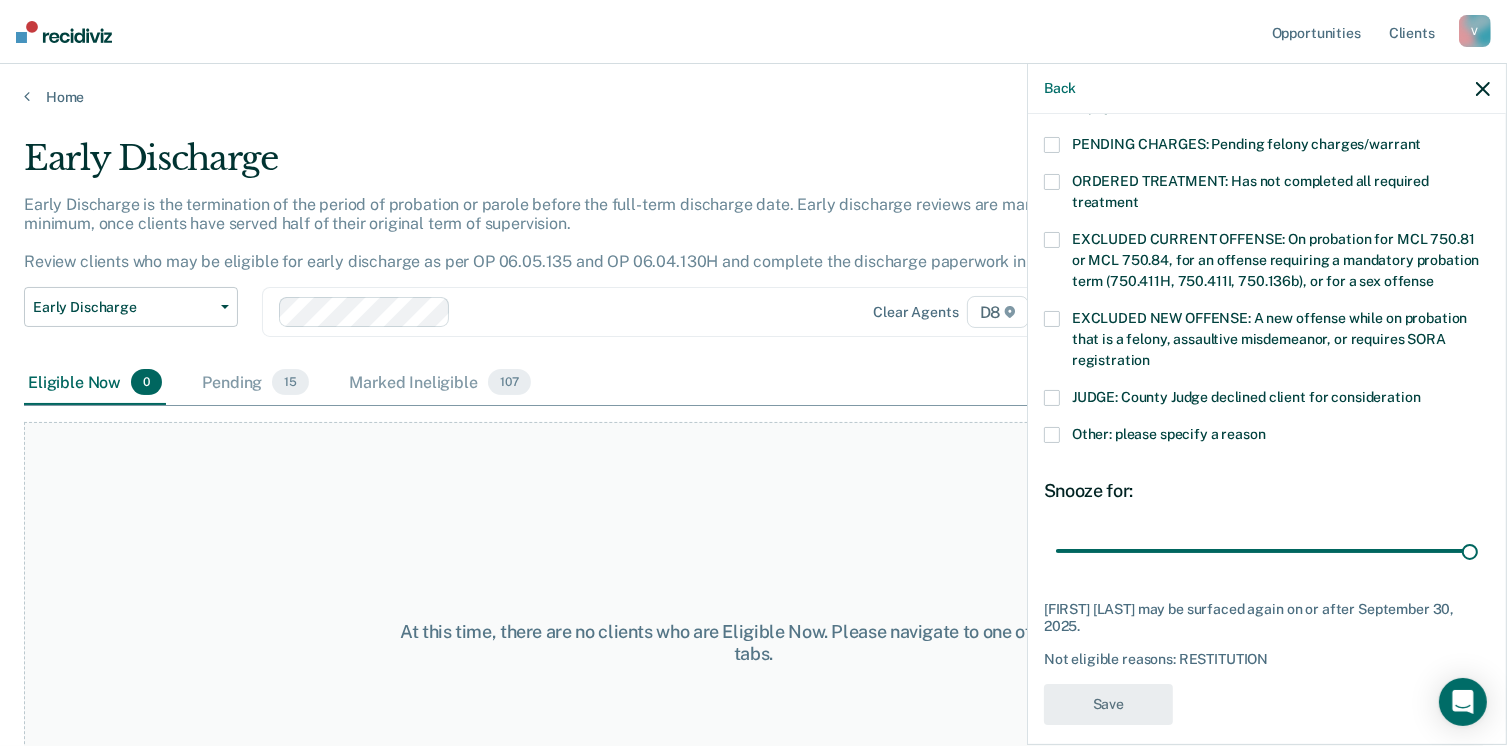 click on "At this time, there are no clients who are Eligible Now. Please navigate to one of the other tabs." at bounding box center (753, 643) 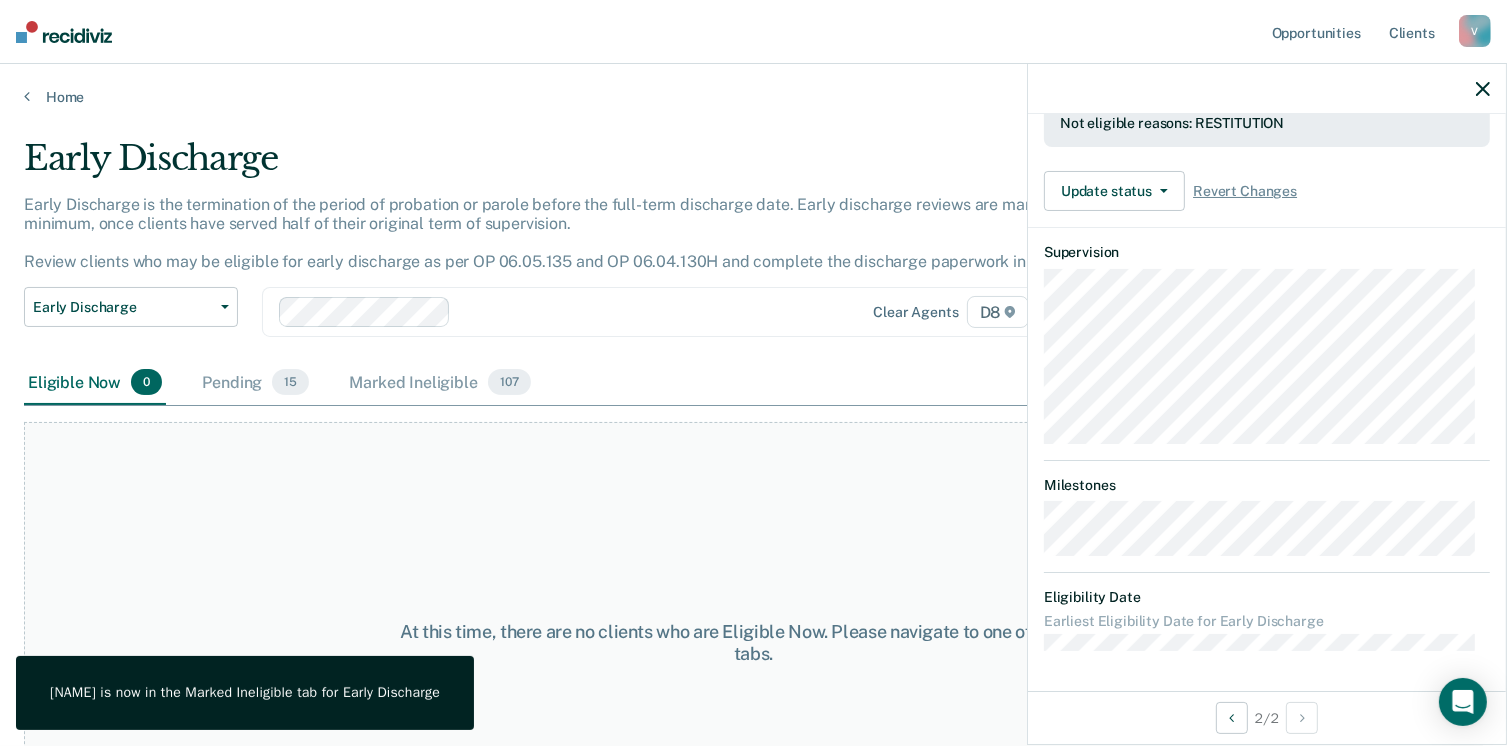 click on "Early Discharge is the termination of the period of probation or parole before the full-term discharge date. Early discharge reviews are mandated, at minimum, once clients have served half of their original term of supervision. Review clients who may be eligible for early discharge as per OP 06.05.135 and OP 06.04.130H and complete the discharge paperwork in COMS." at bounding box center (561, 233) 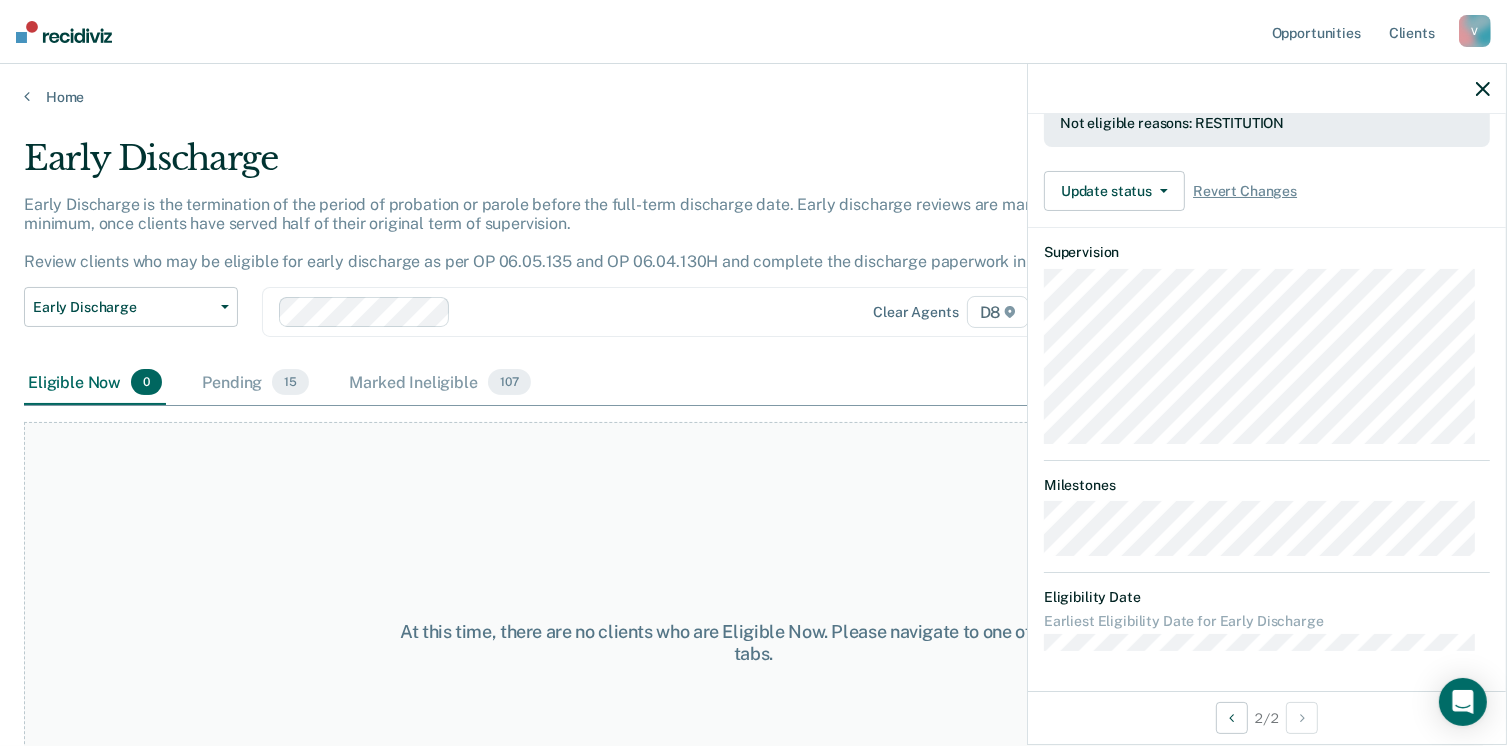 click at bounding box center (1483, 89) 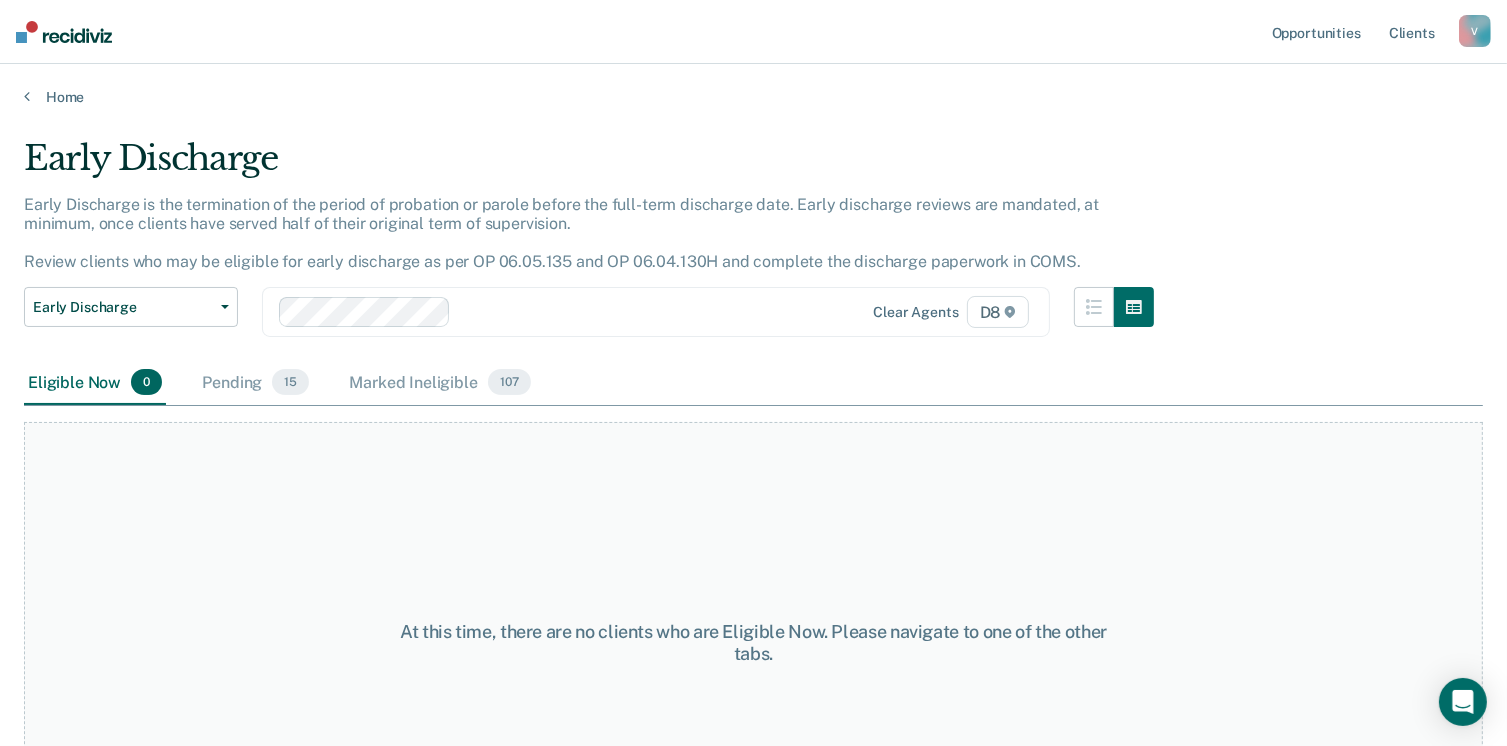 click on "Early Discharge" at bounding box center (589, 166) 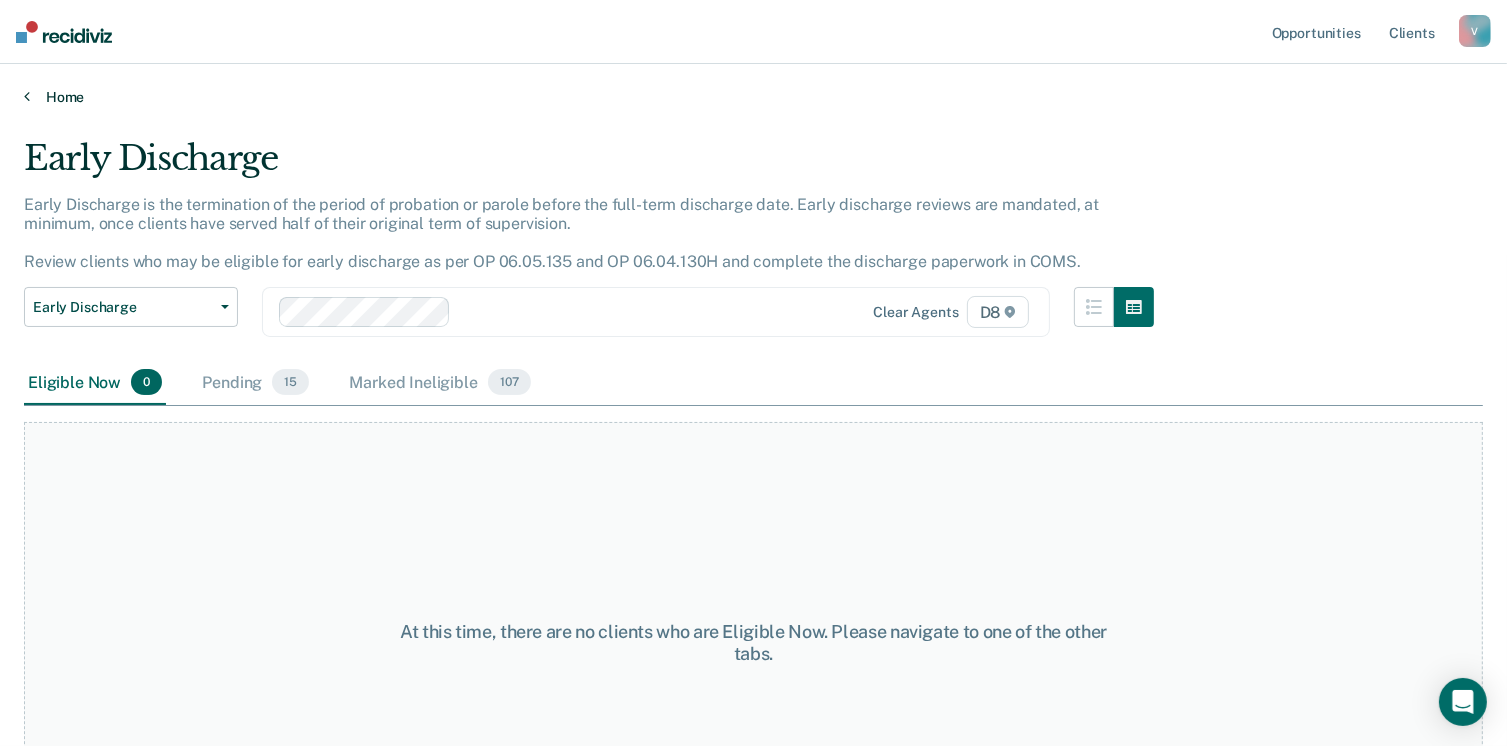 click on "Home" at bounding box center [753, 97] 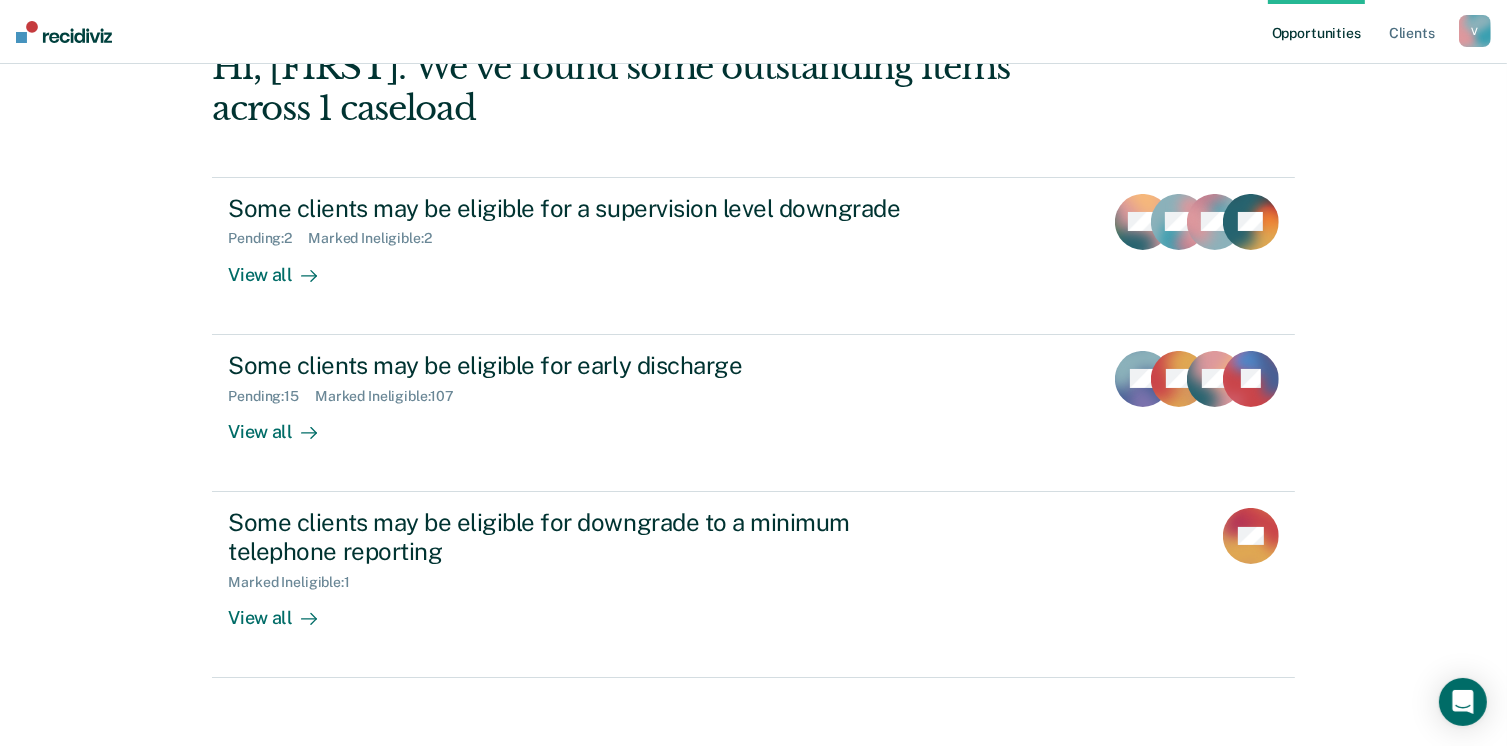 scroll, scrollTop: 133, scrollLeft: 0, axis: vertical 